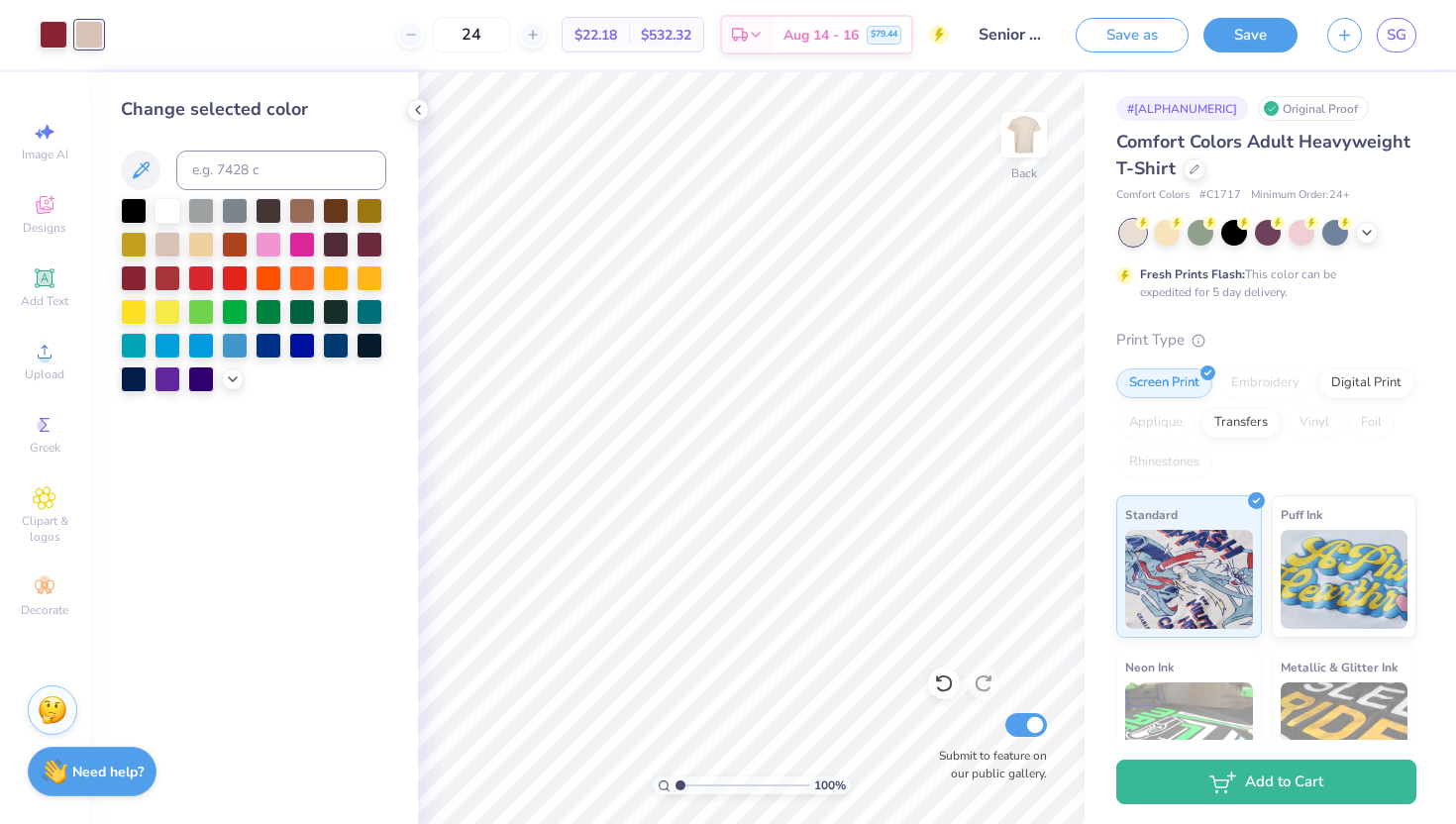 scroll, scrollTop: 0, scrollLeft: 0, axis: both 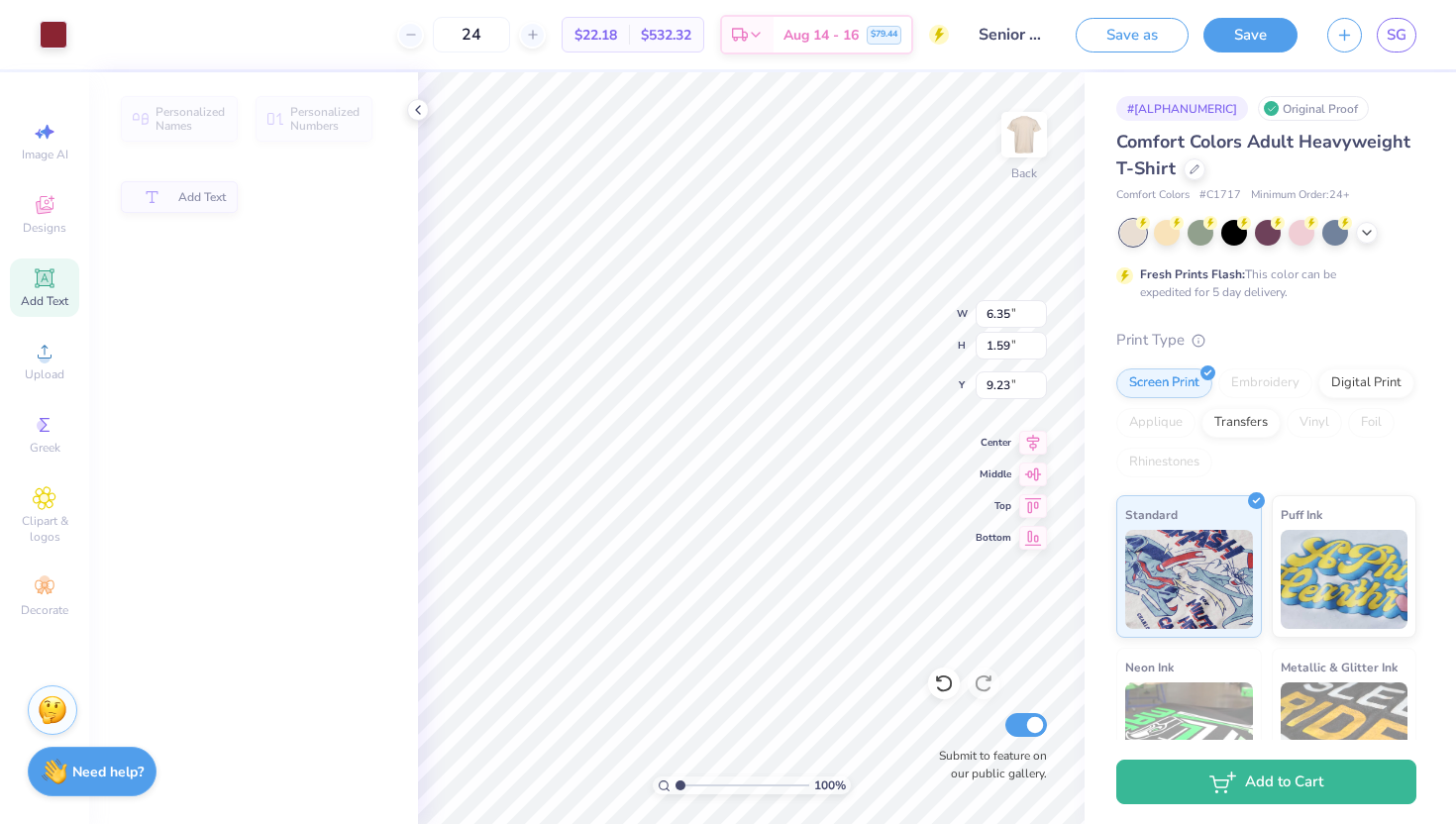 type on "9.23" 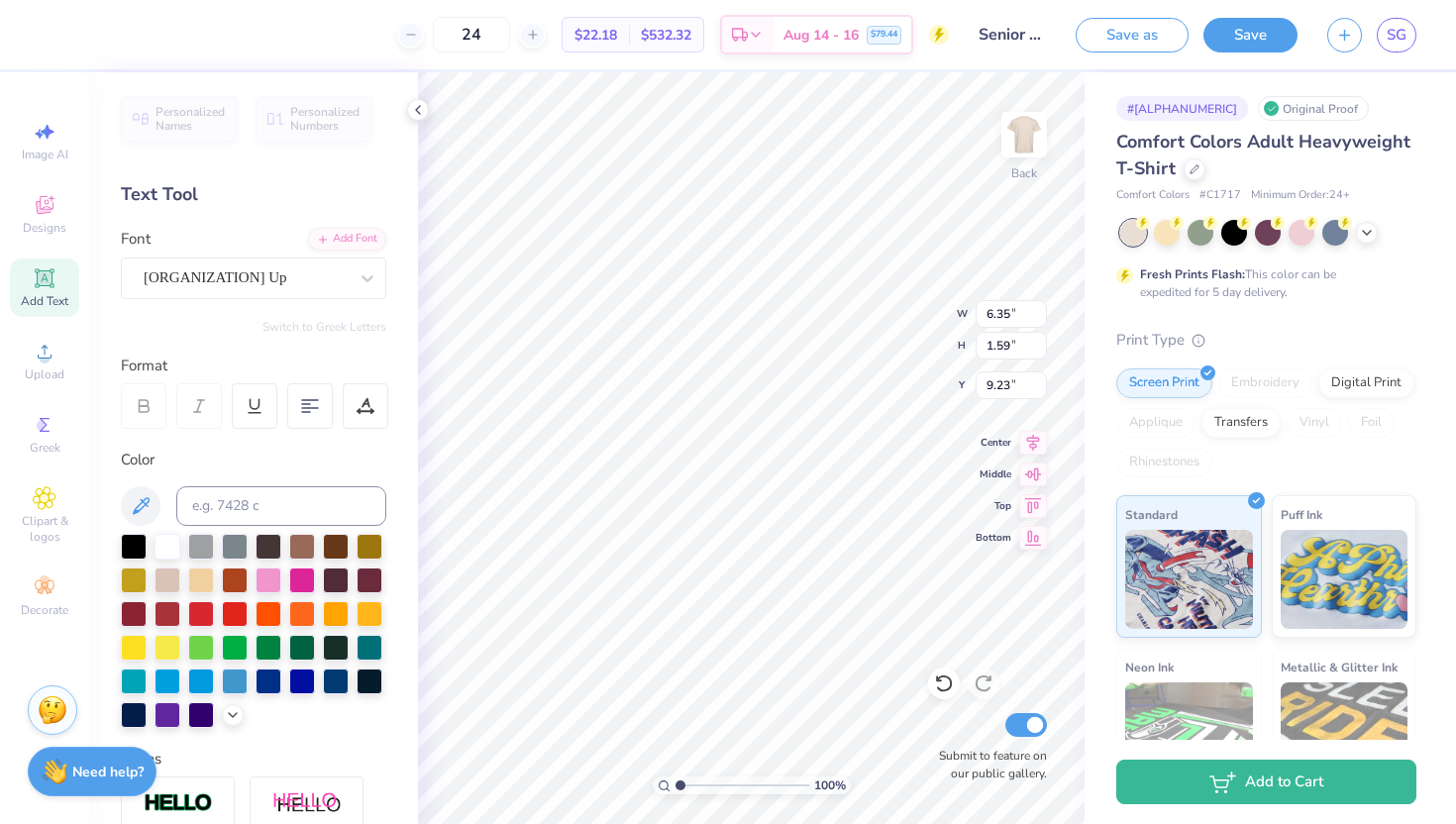 scroll, scrollTop: 0, scrollLeft: 3, axis: horizontal 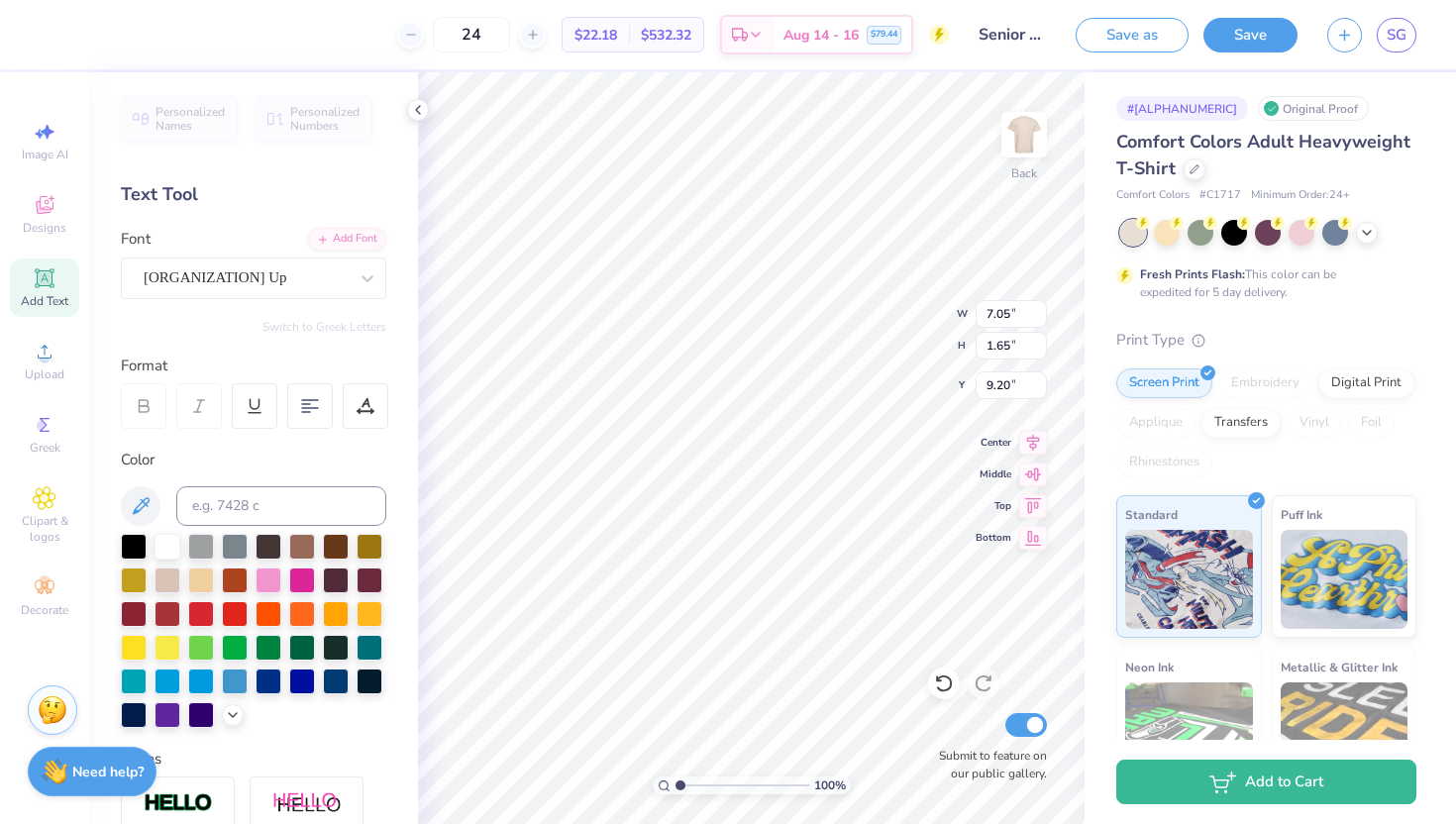 type on "[STATE] [ORGANIZATION]" 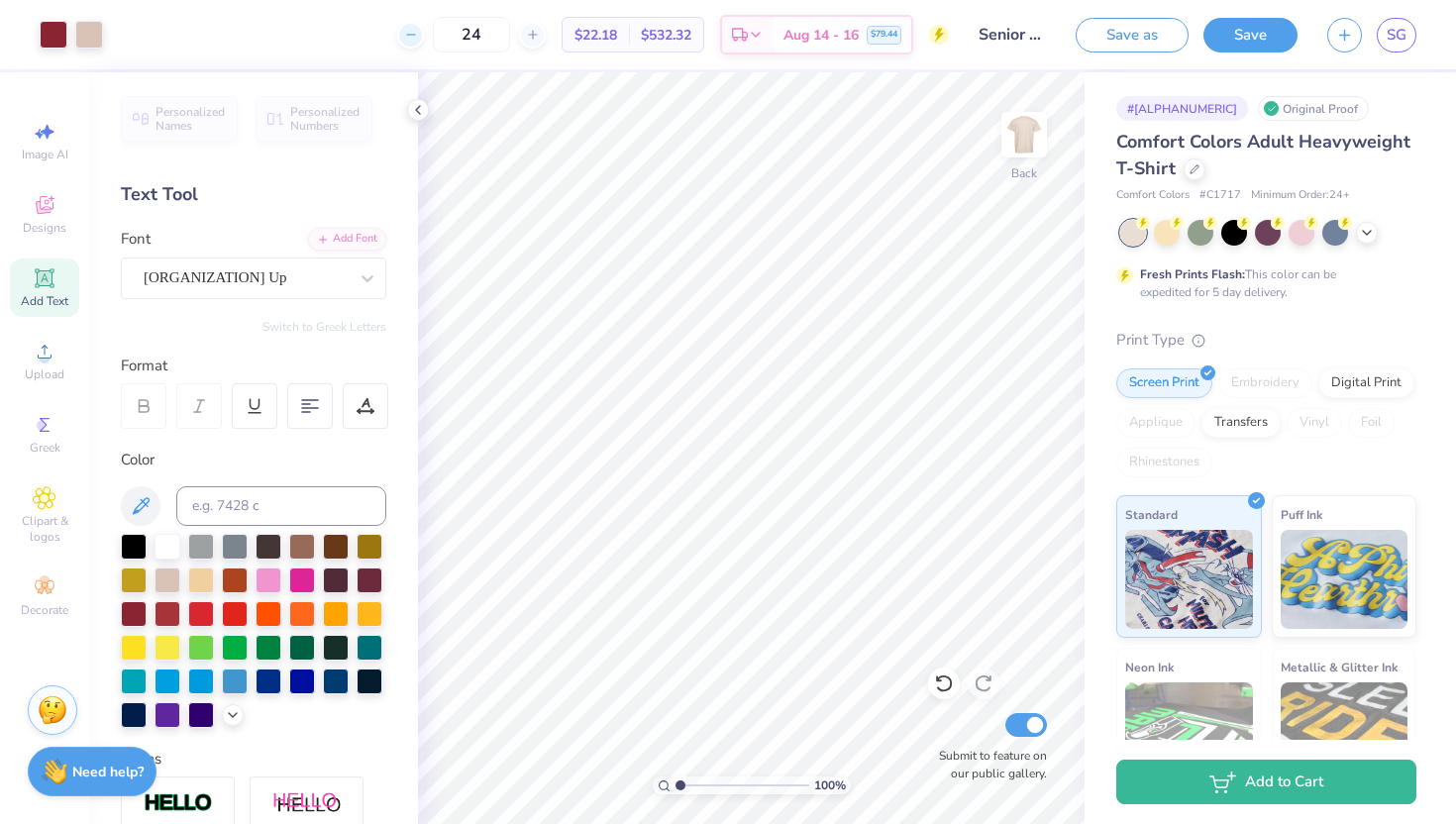 click at bounding box center (410, 35) 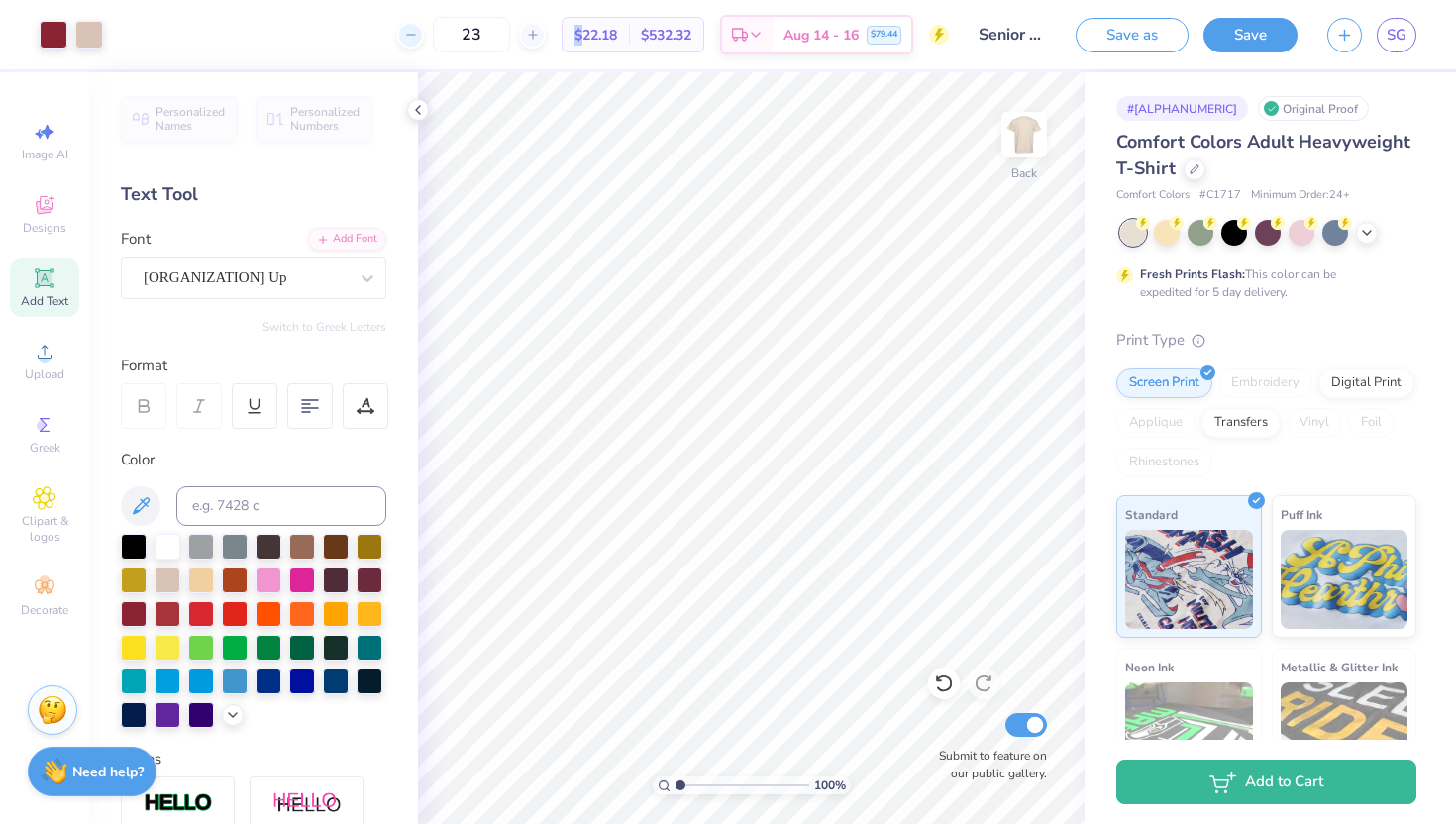 click at bounding box center [410, 35] 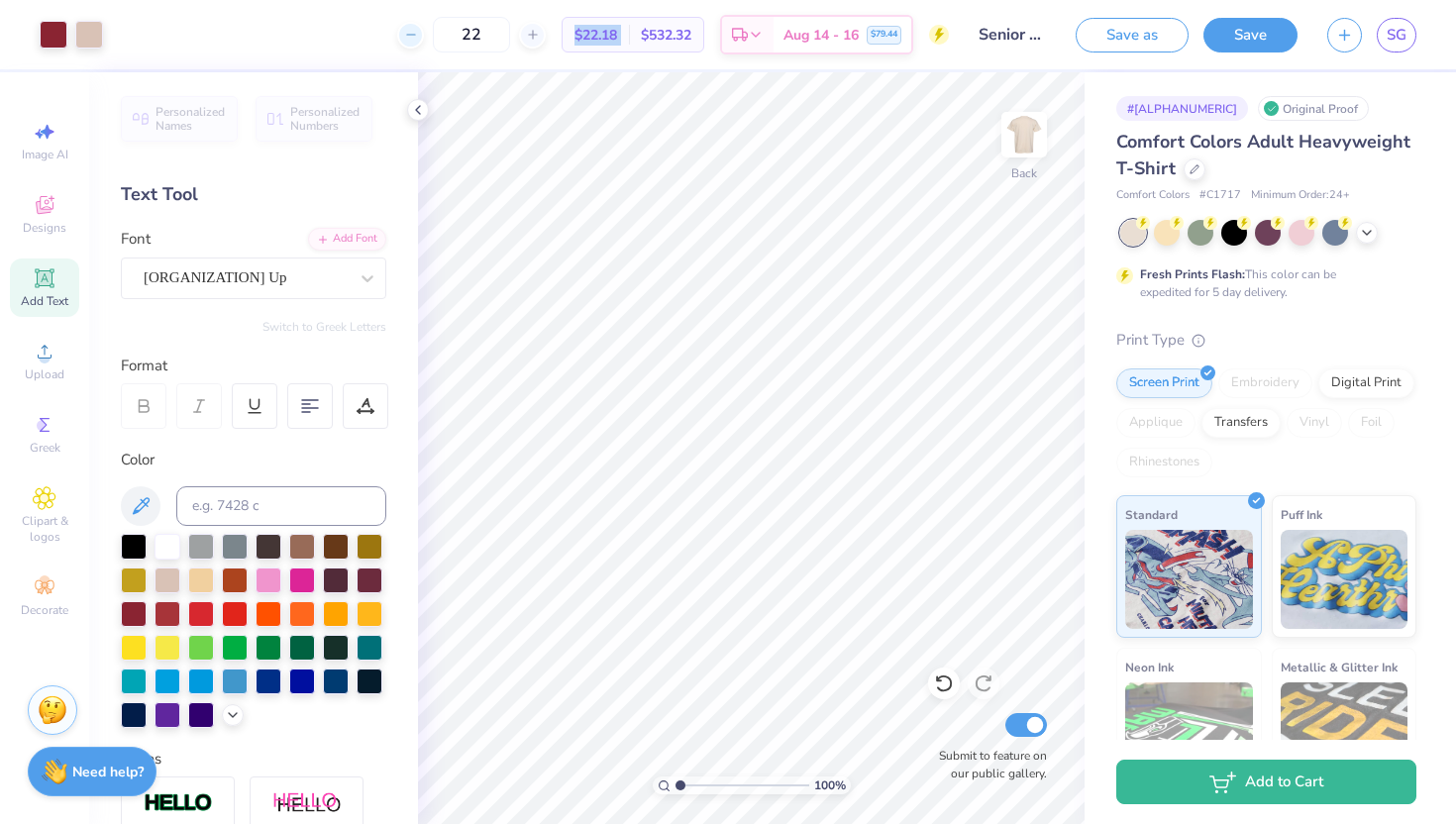 click at bounding box center (410, 35) 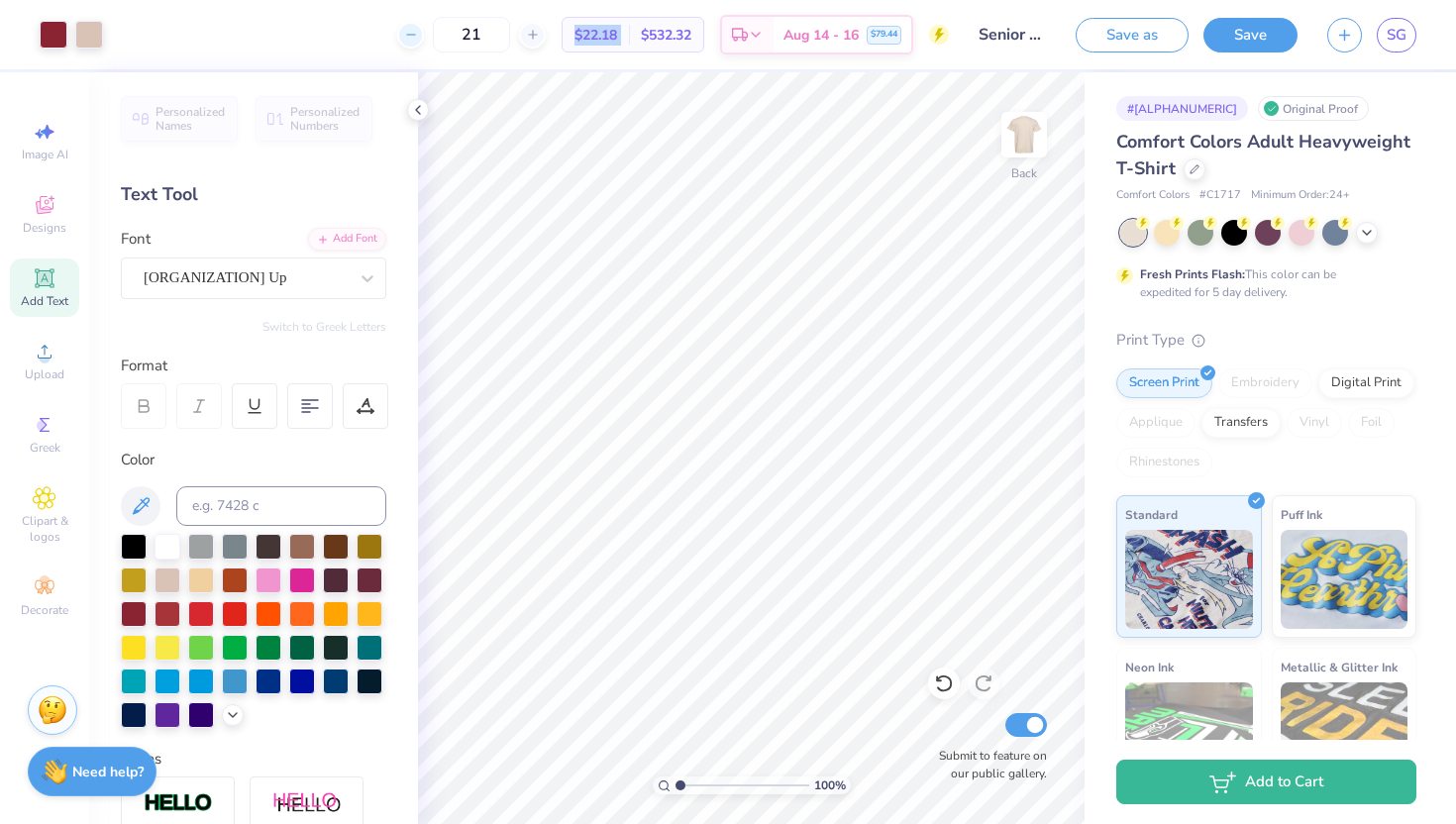 click at bounding box center [410, 35] 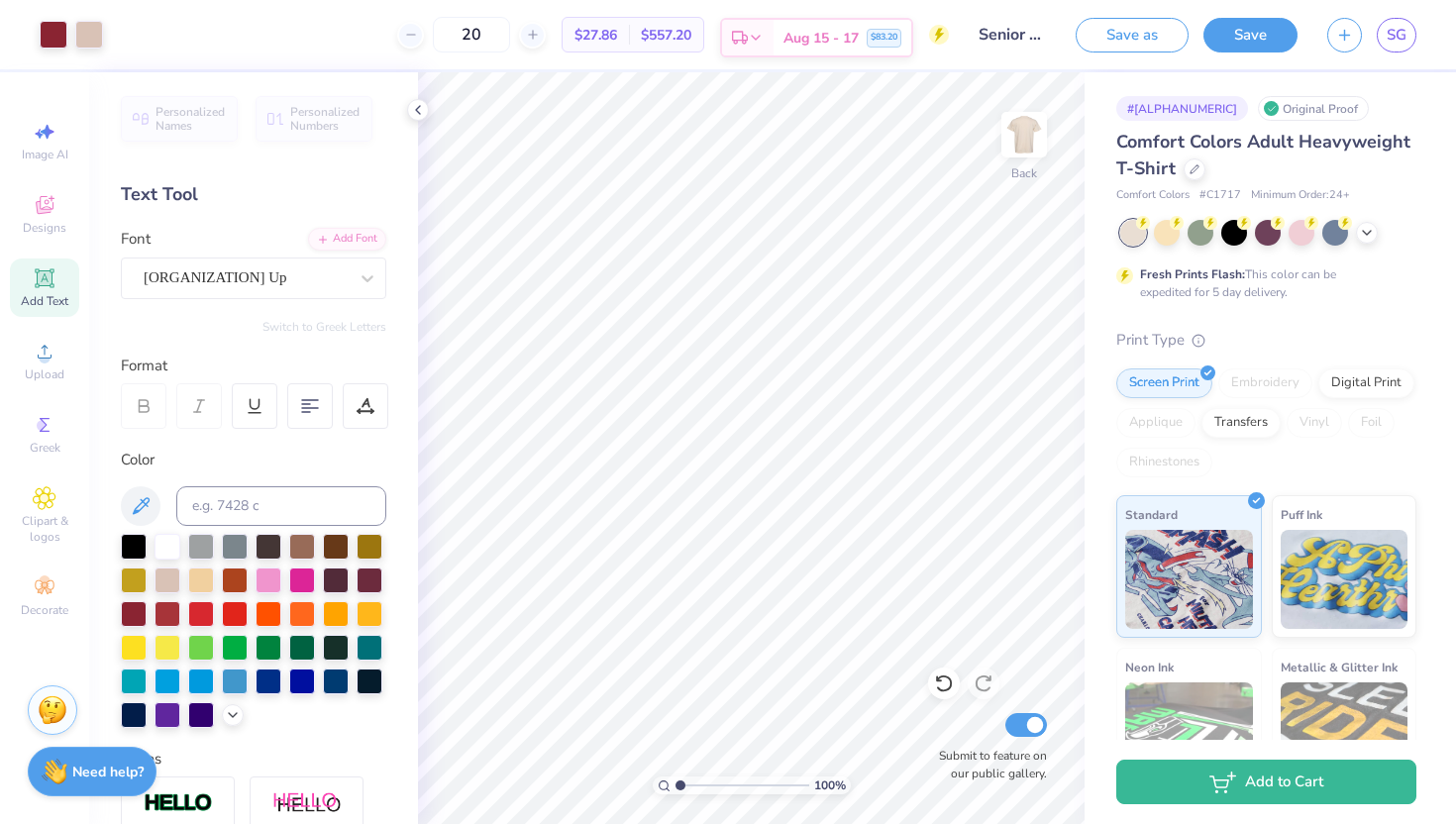 click 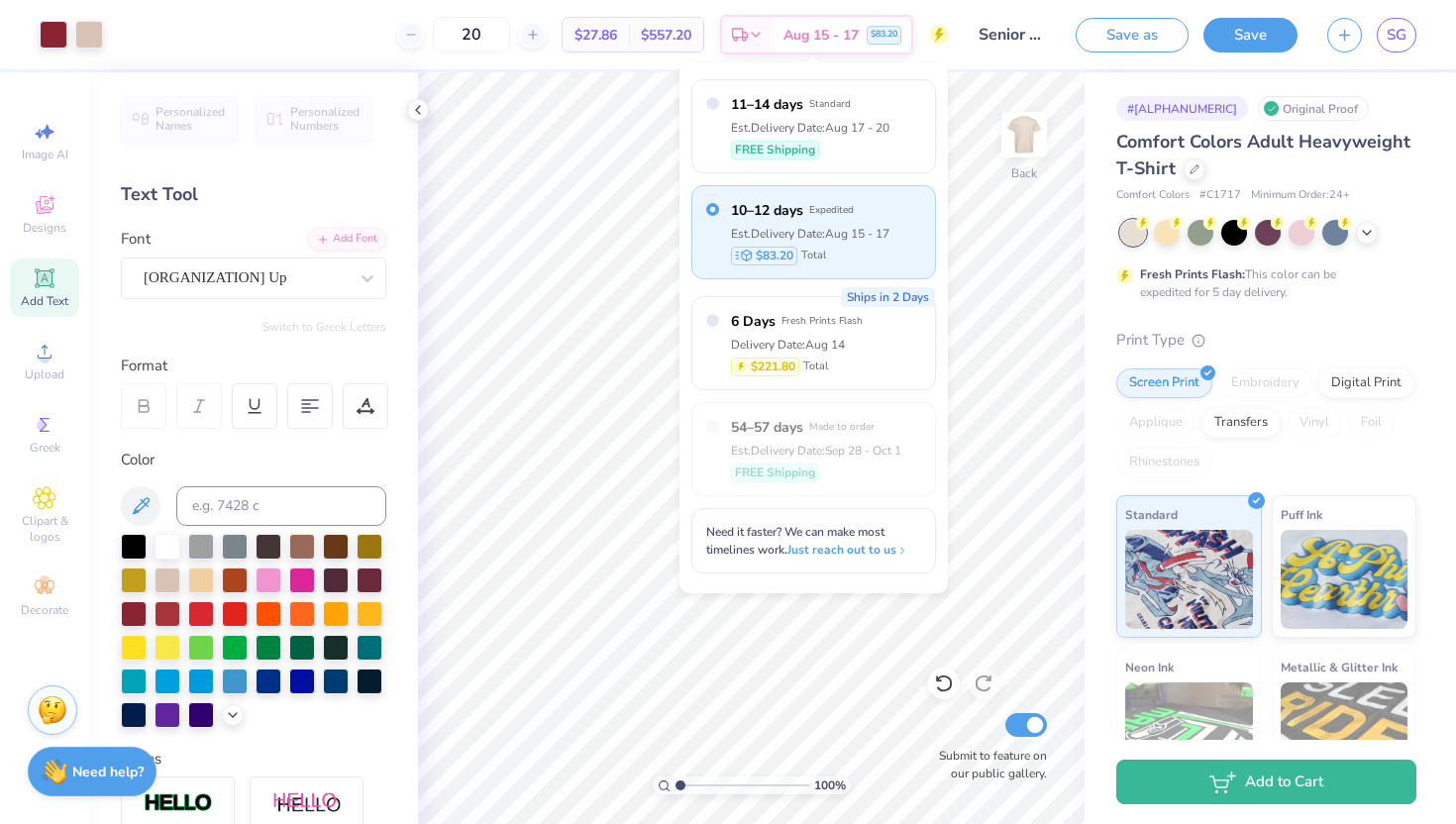 click on "Est.  Delivery Date:  Aug 15 - 17" at bounding box center [810, 234] 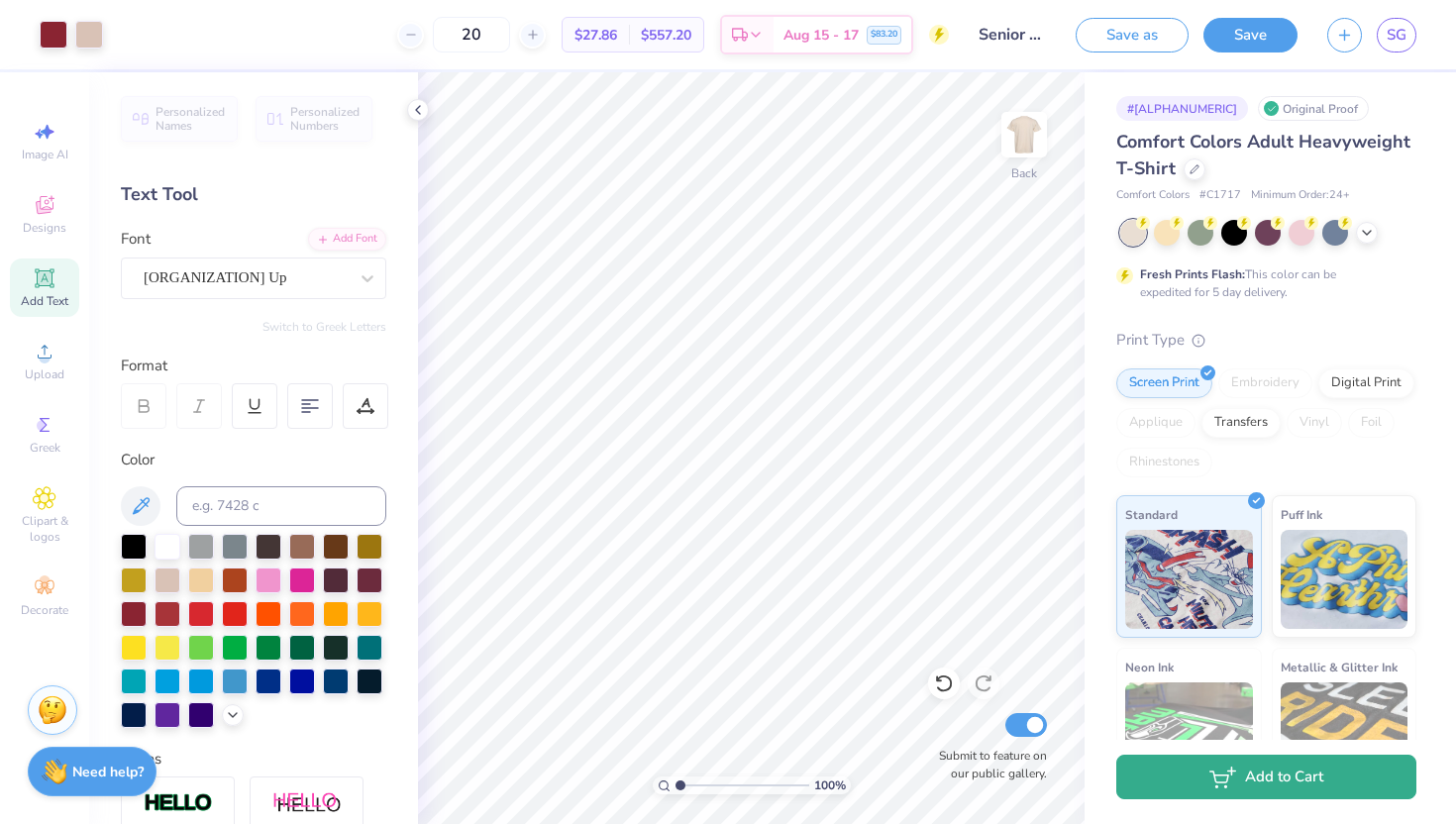 click 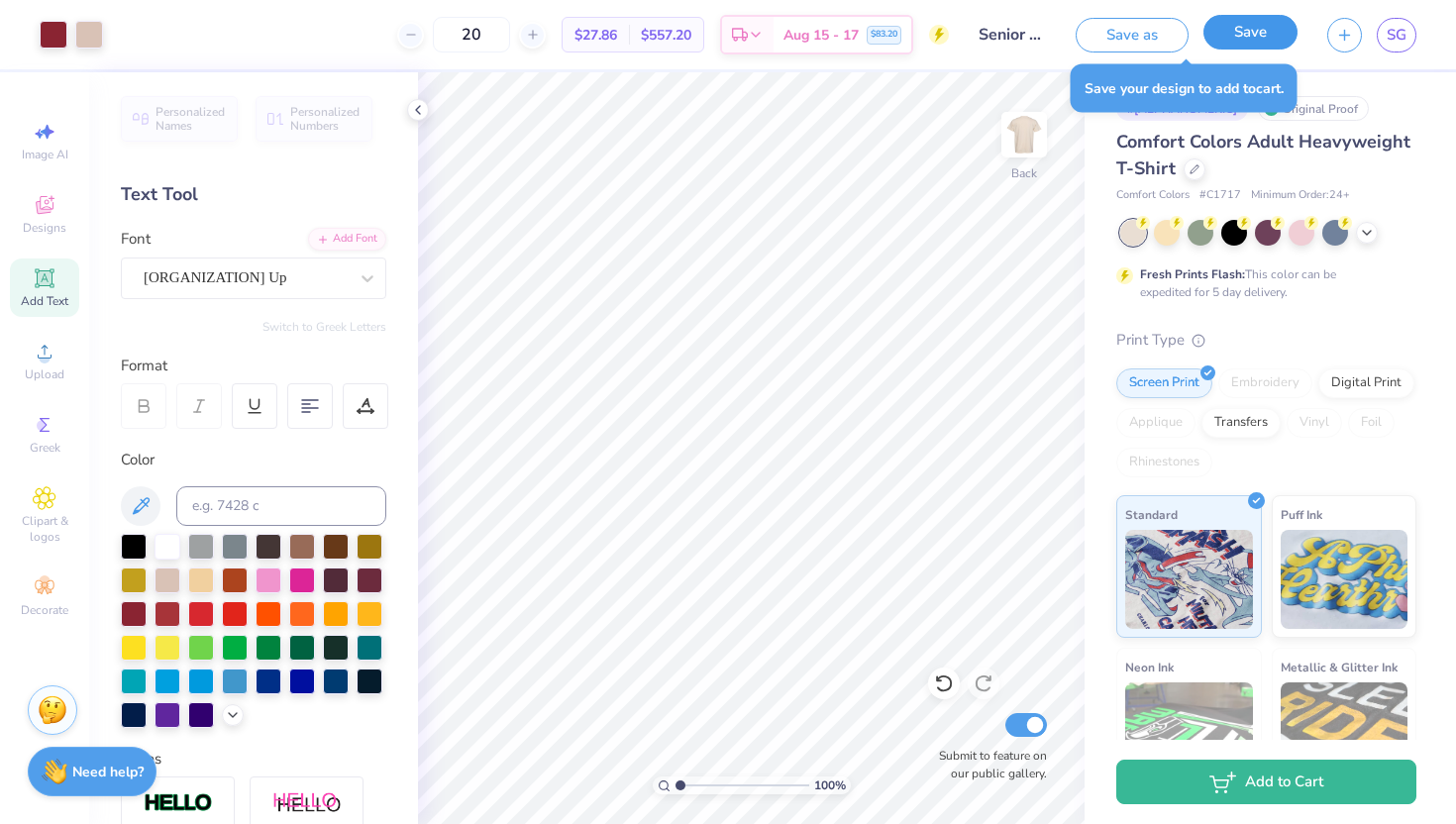 click on "Save" at bounding box center (1250, 32) 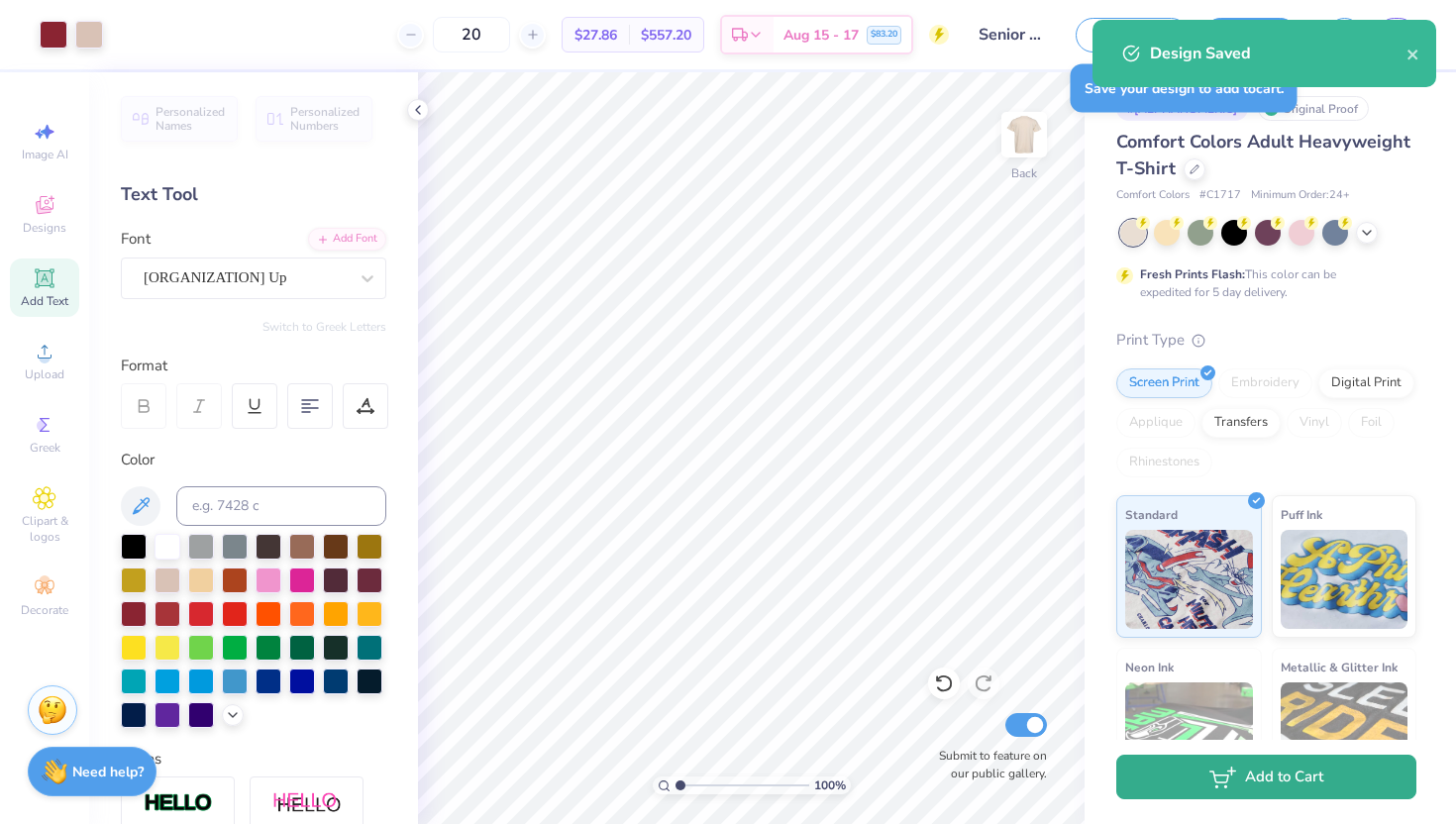 click on "Add to Cart" at bounding box center (1266, 776) 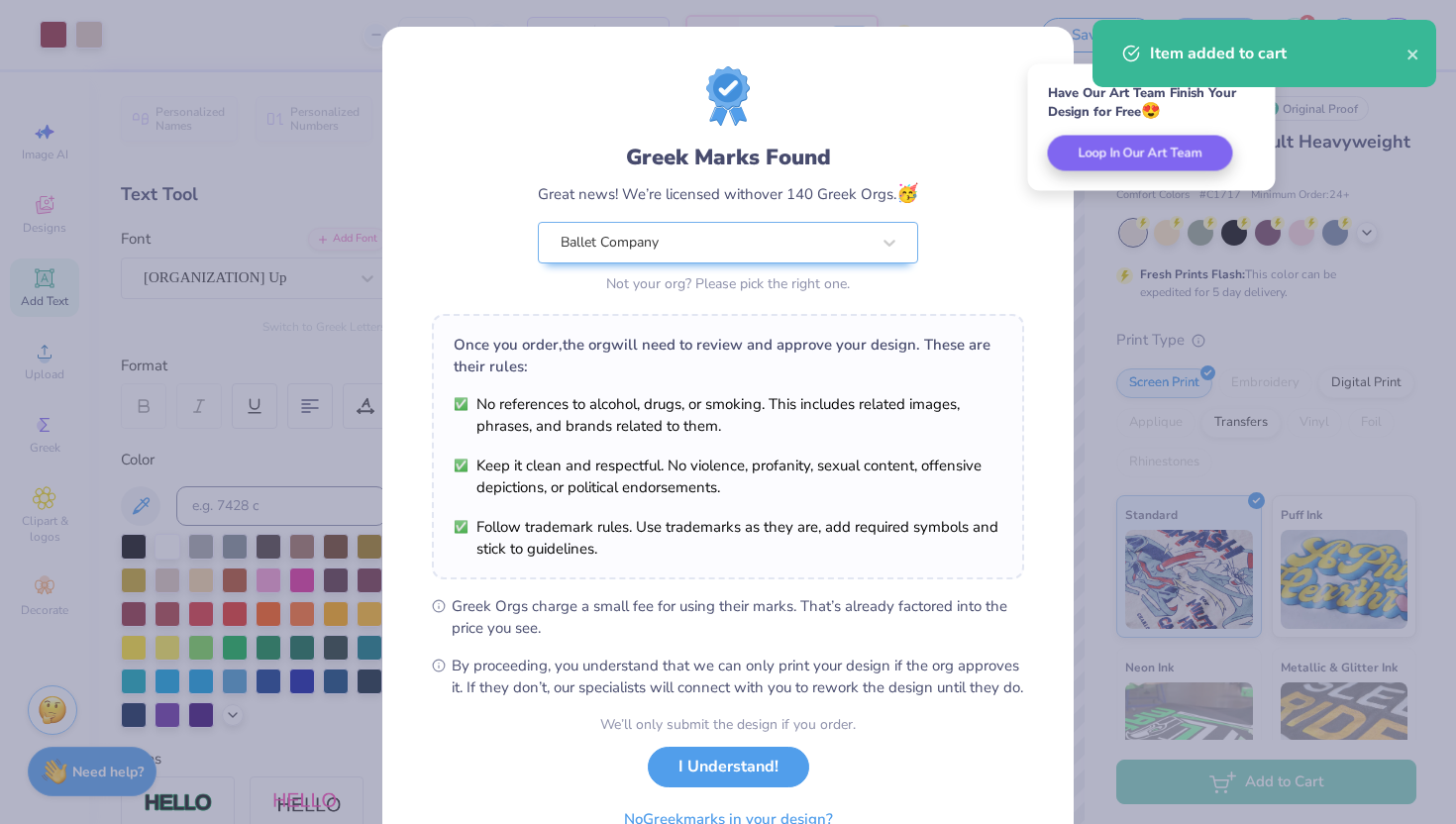 scroll, scrollTop: 103, scrollLeft: 0, axis: vertical 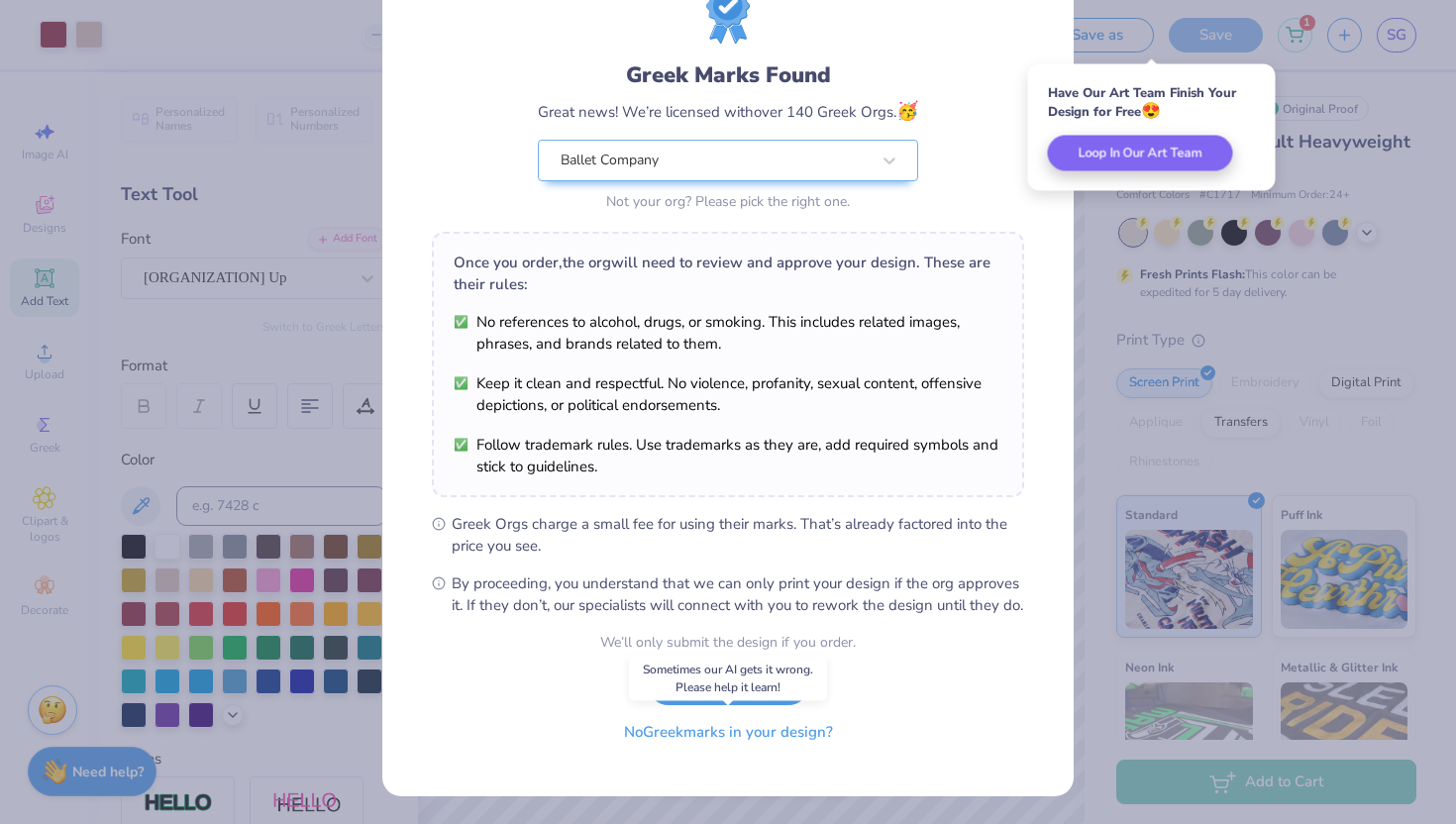 click on "No  Greek  marks in your design?" at bounding box center (728, 732) 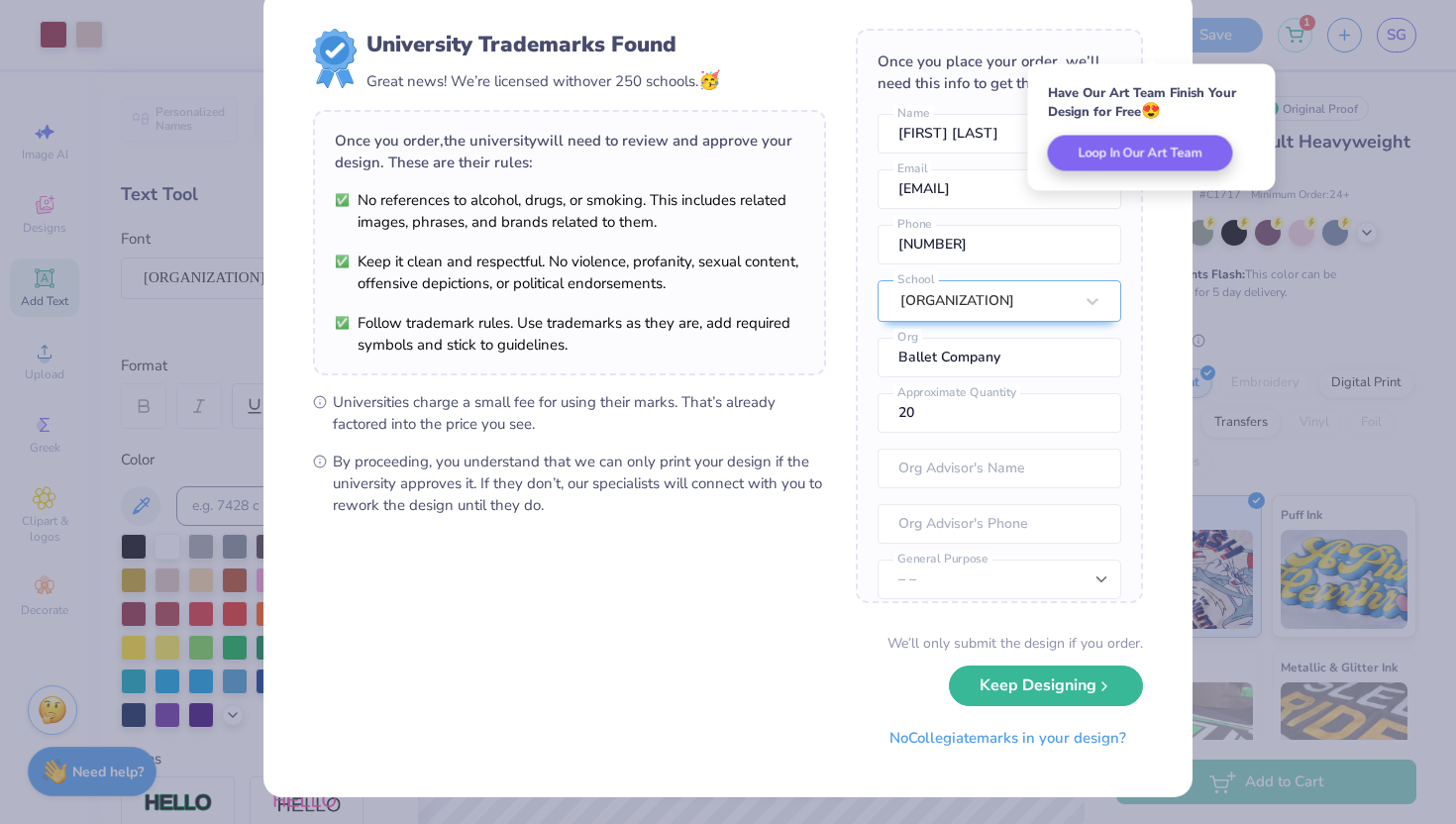 scroll, scrollTop: 0, scrollLeft: 0, axis: both 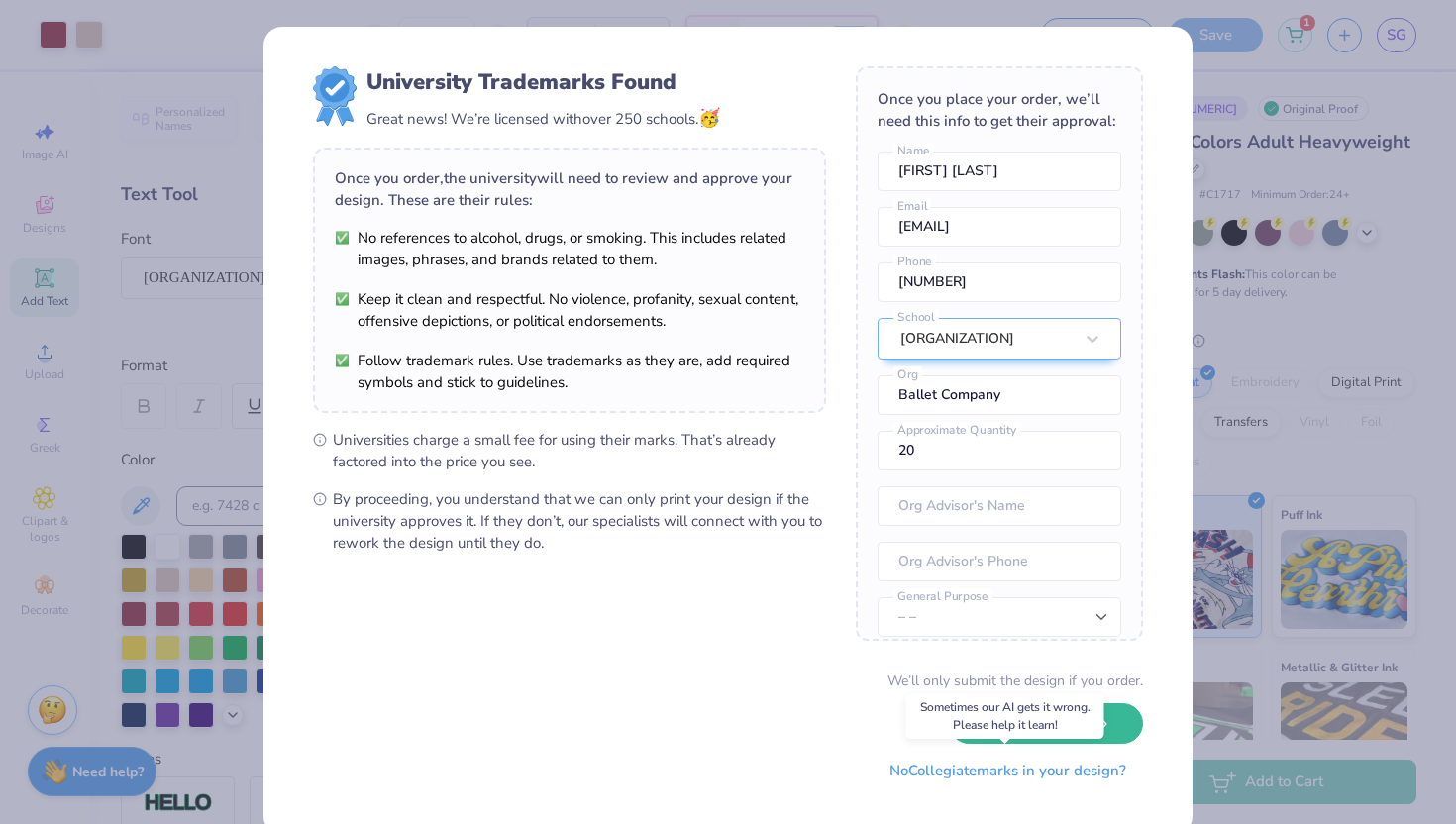 click on "No  Collegiate  marks in your design?" at bounding box center (1007, 771) 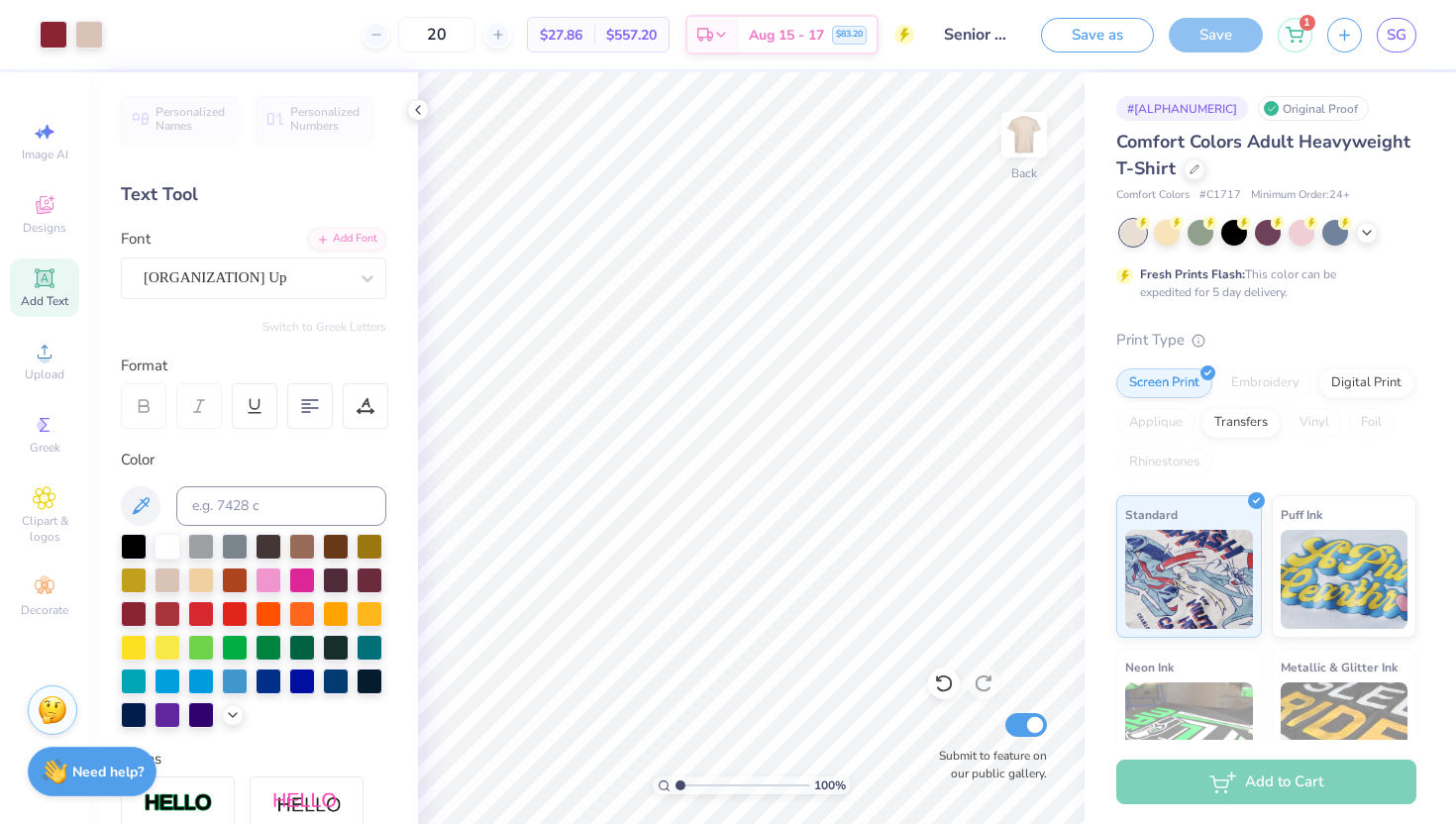 click on "Add to Cart" at bounding box center (1266, 781) 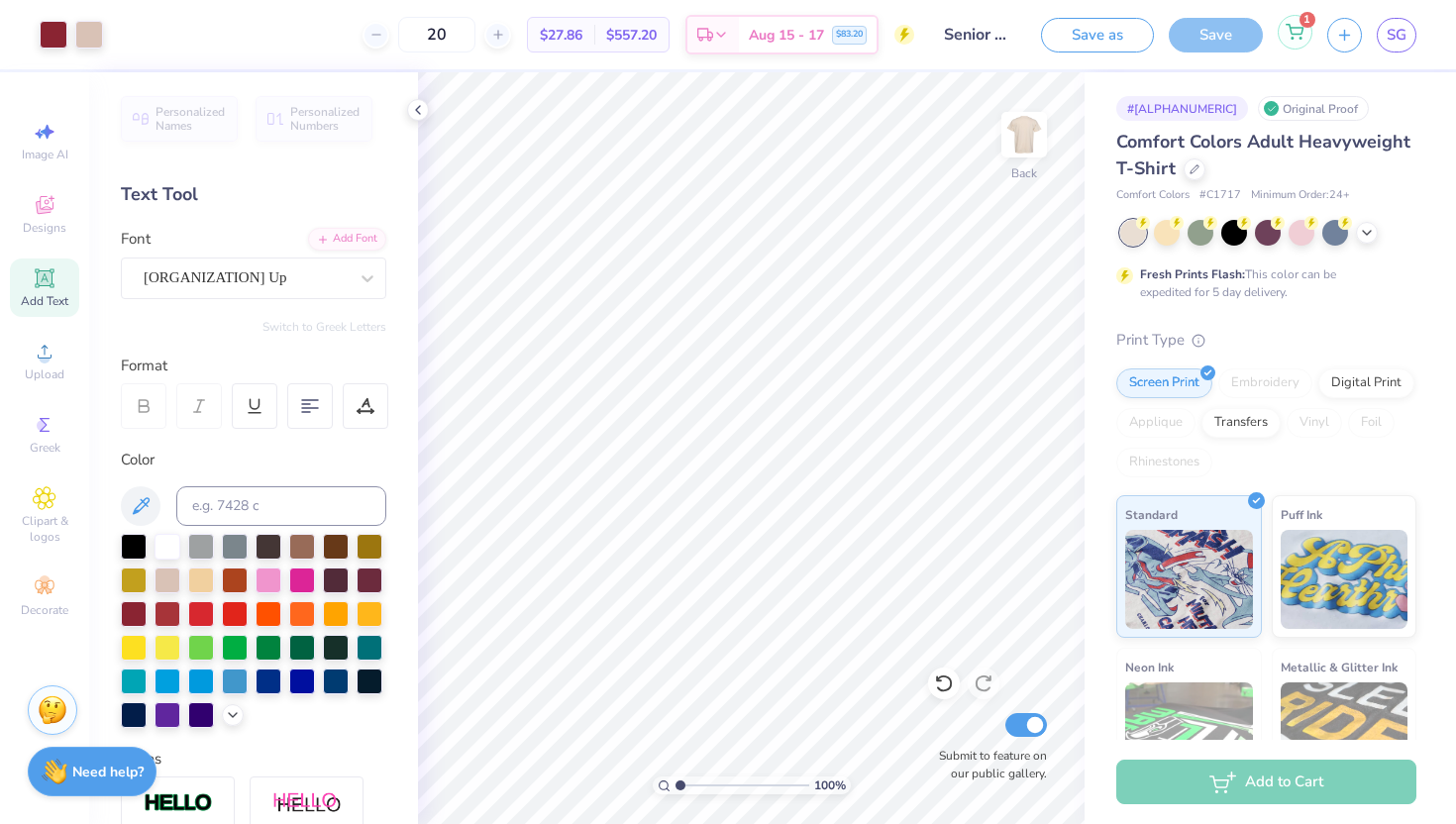 click 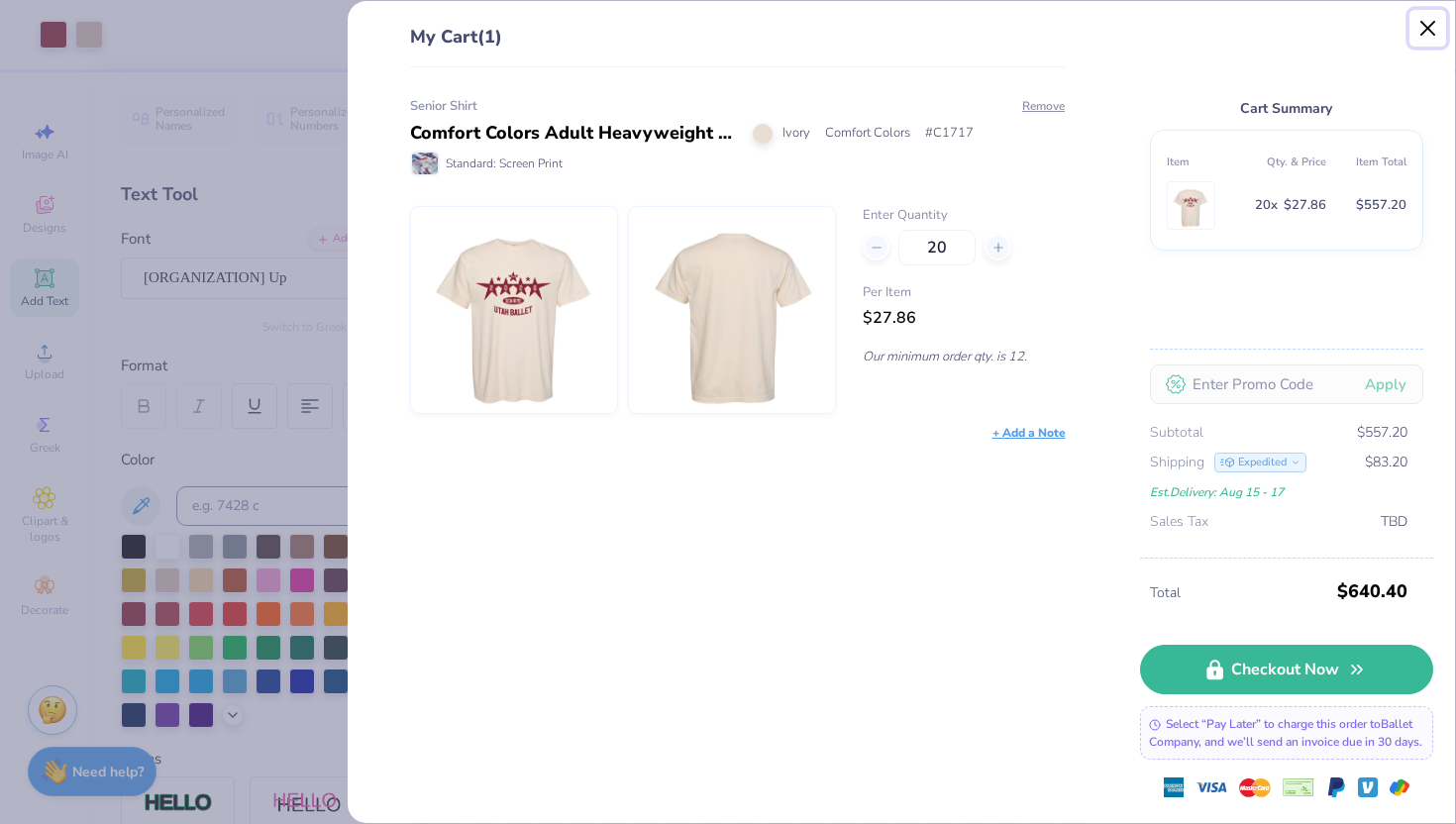 click at bounding box center [1428, 29] 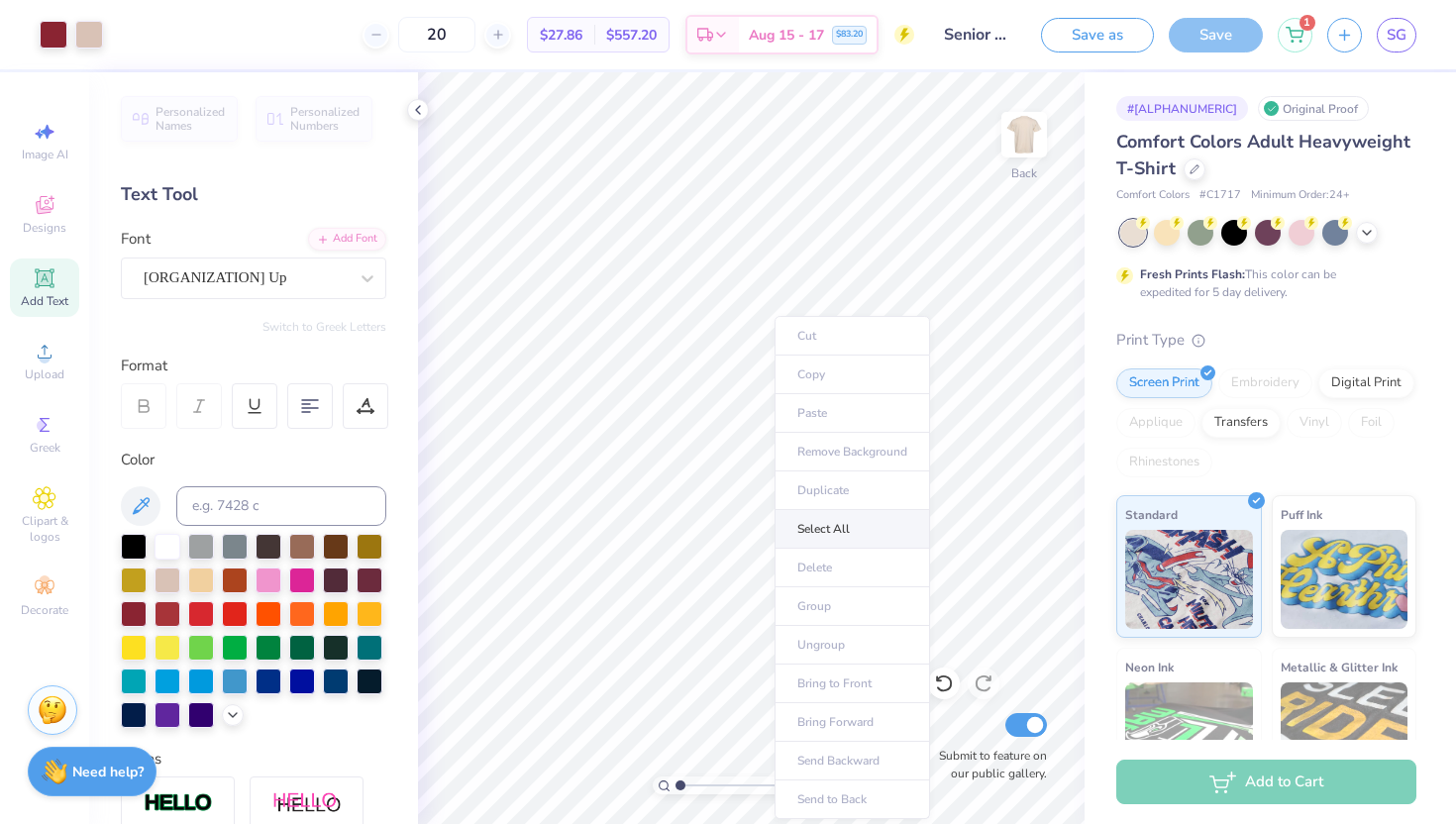 click on "Select All" at bounding box center [852, 529] 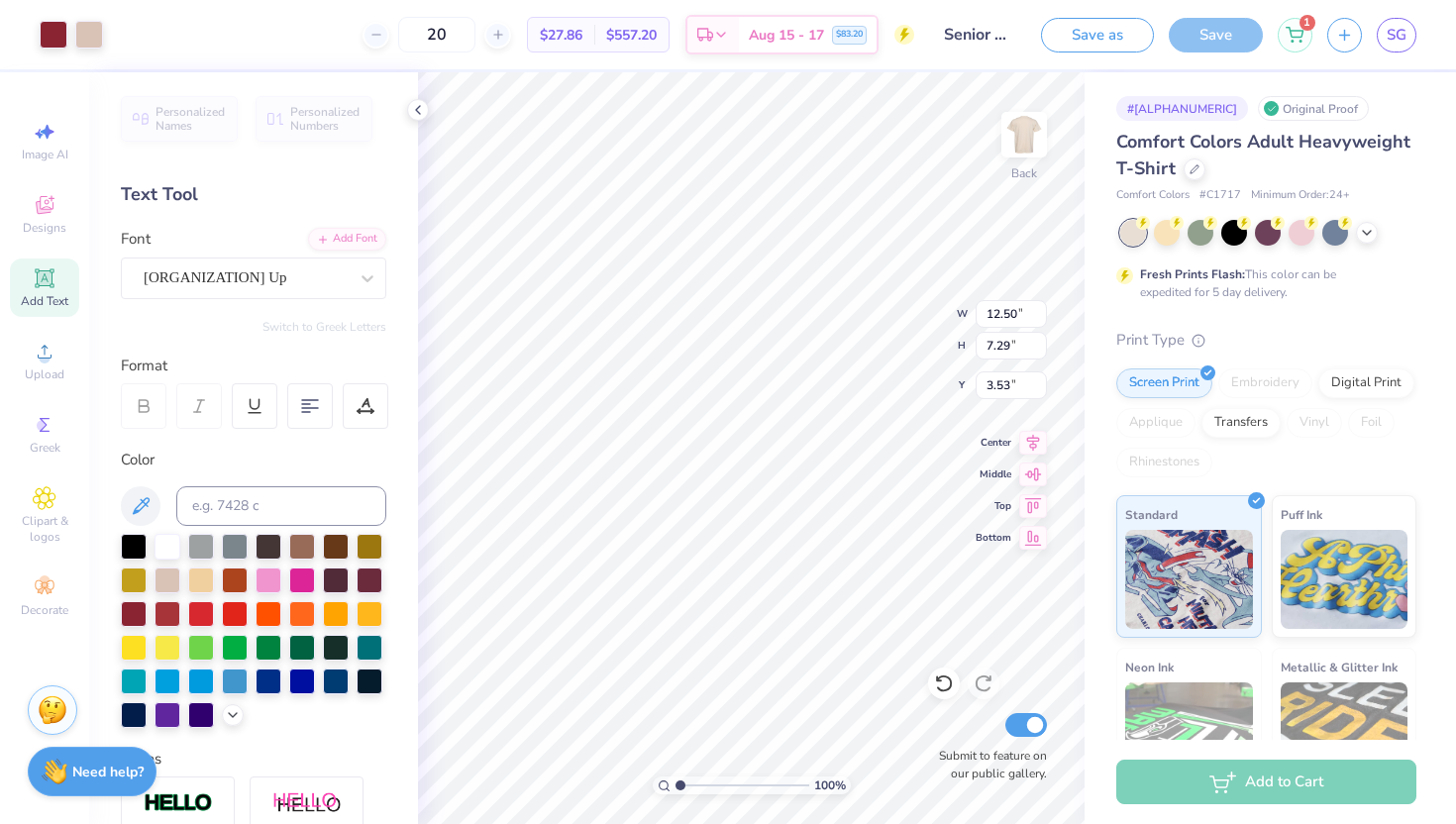 type on "3.00" 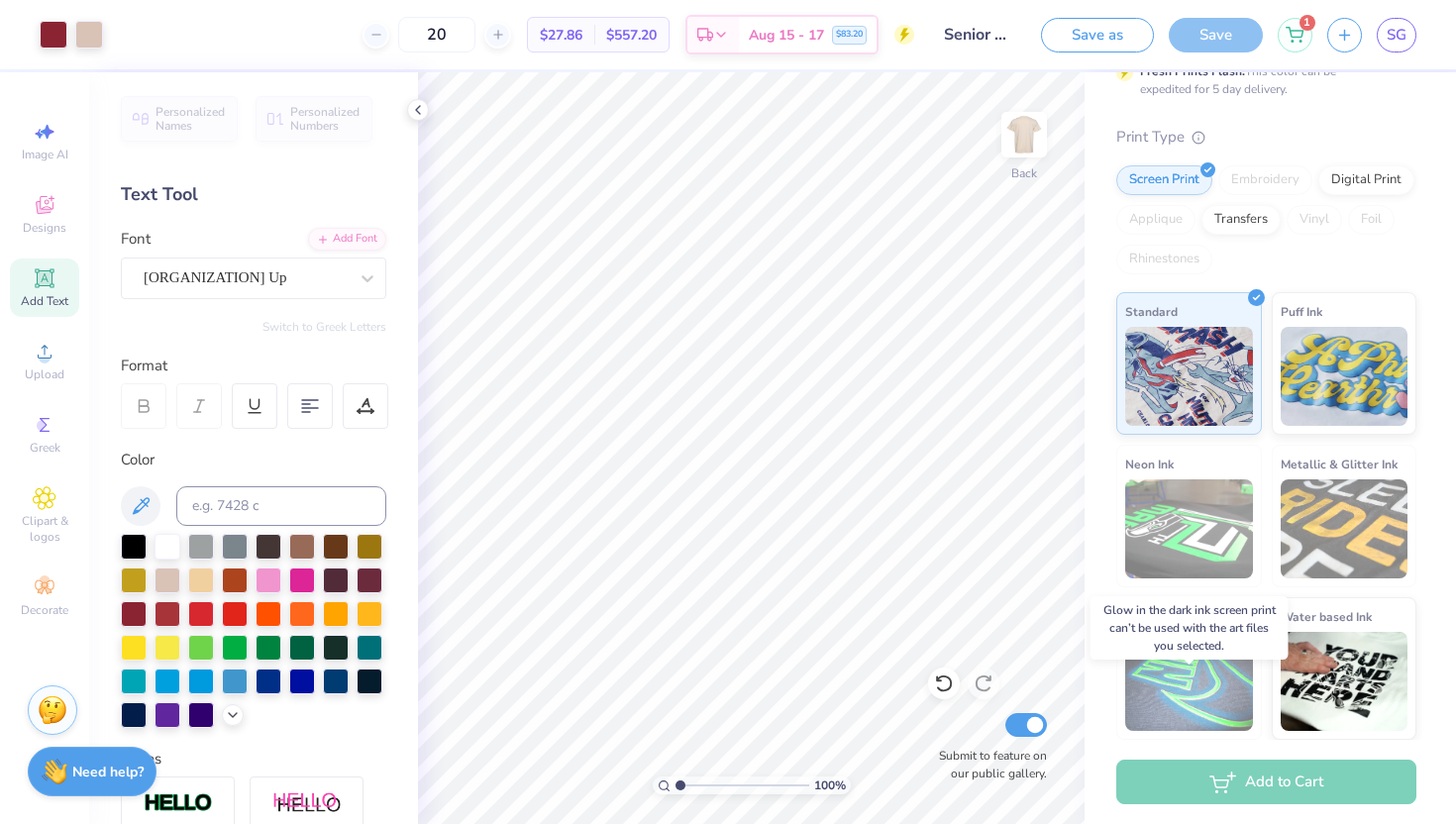 scroll, scrollTop: 0, scrollLeft: 0, axis: both 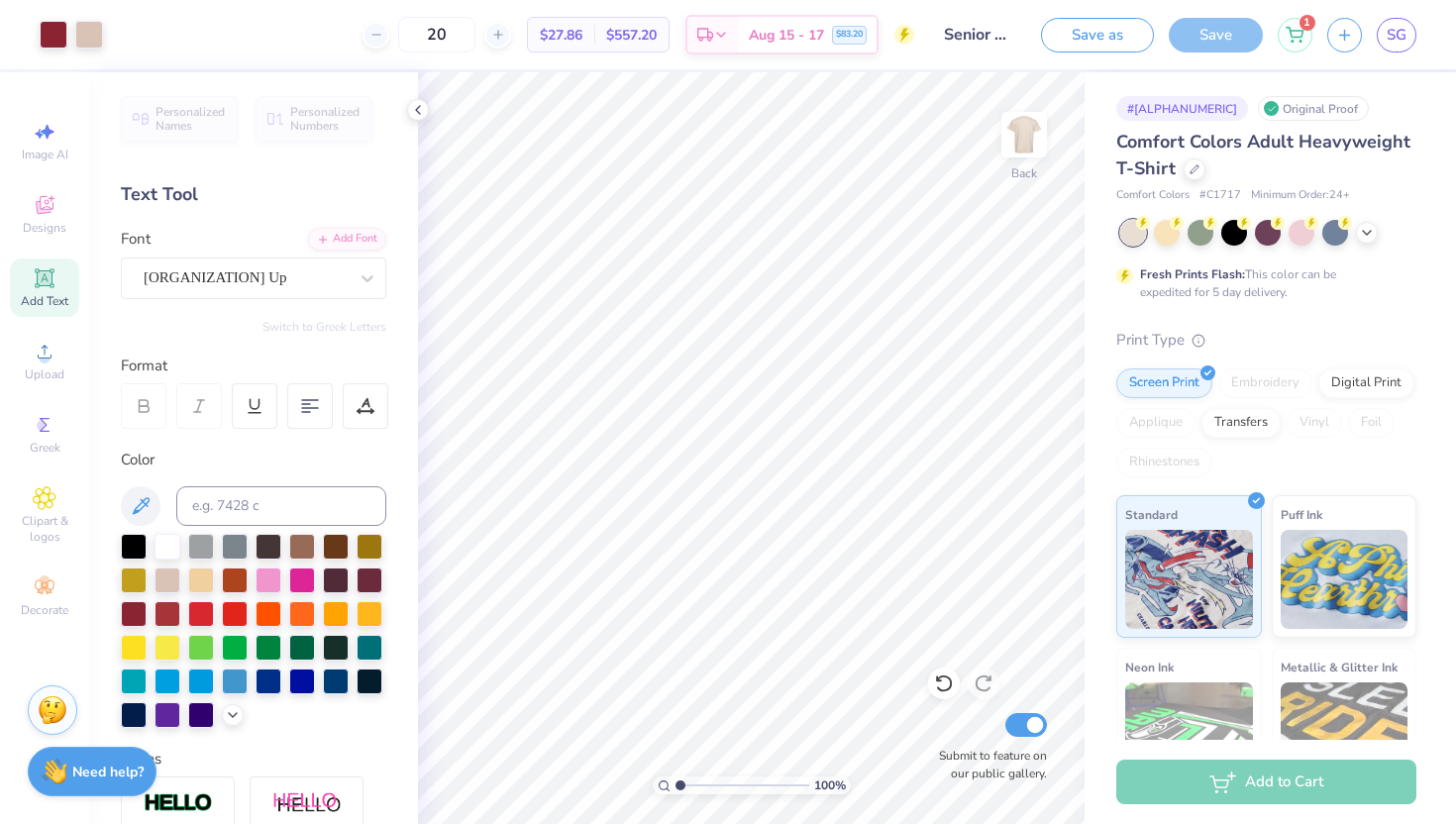 click on "Senior Shirt" at bounding box center (978, 35) 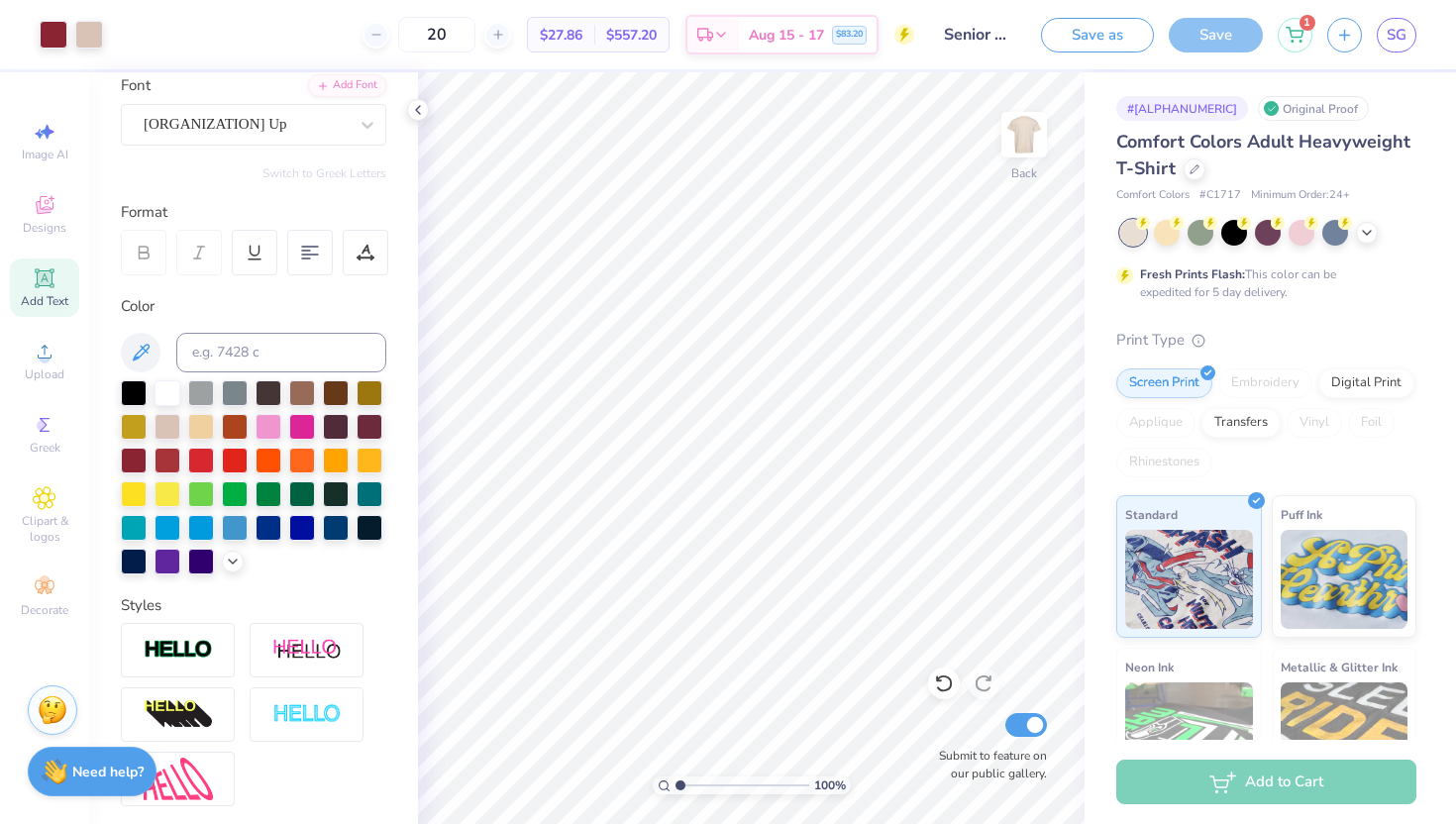 scroll, scrollTop: 0, scrollLeft: 0, axis: both 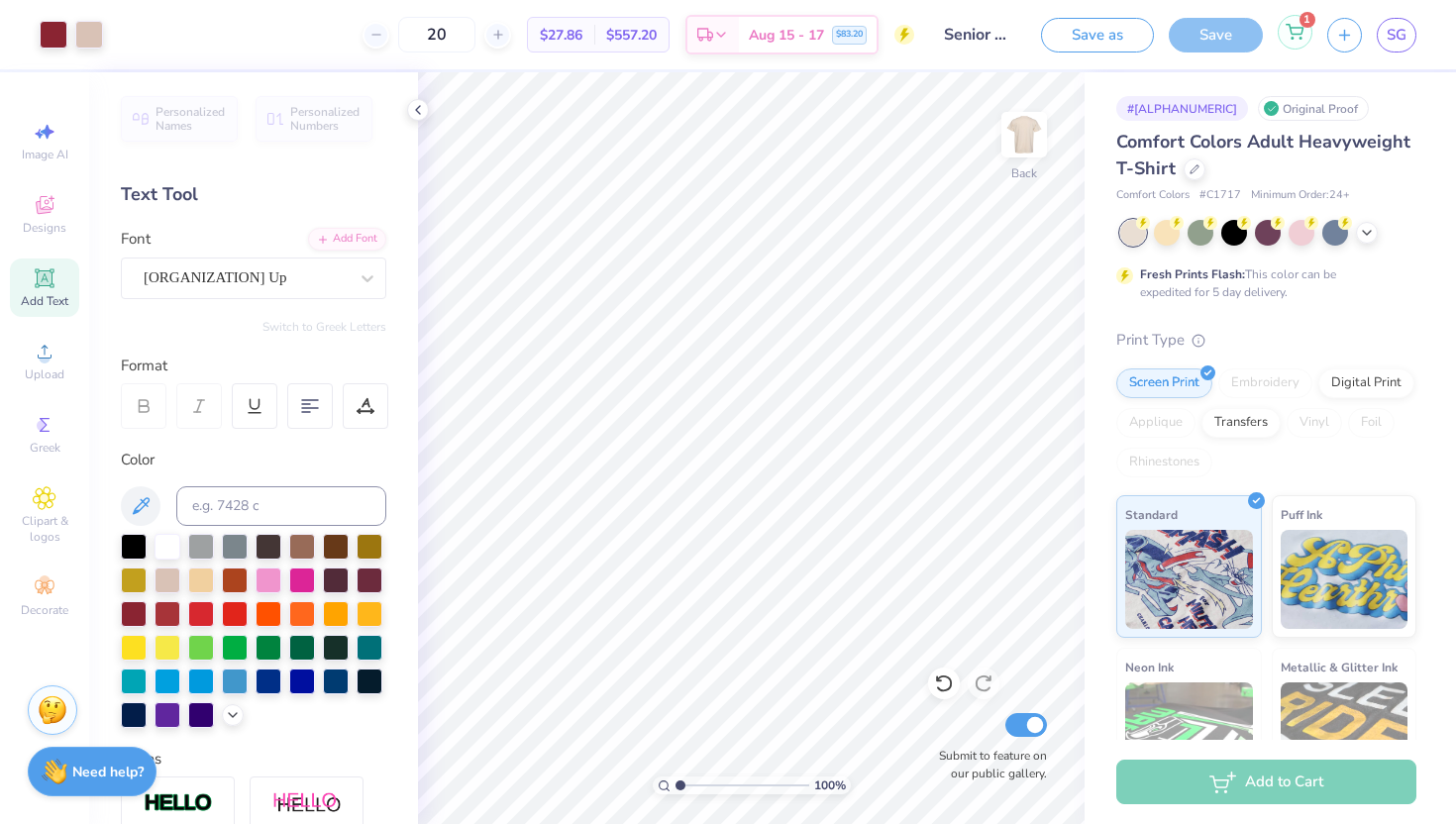 click 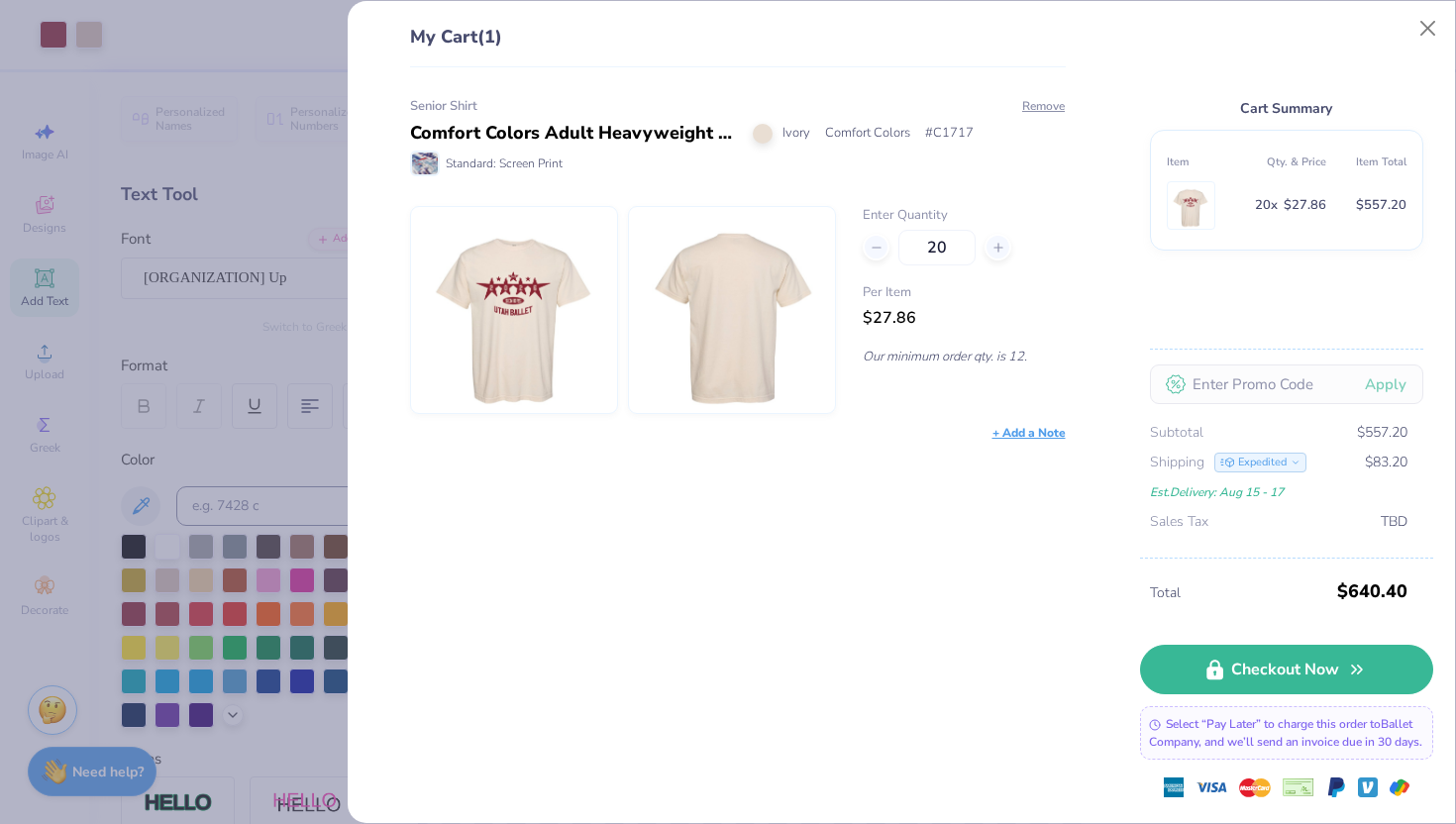 click on "My Cart  (1) Senior Shirt Comfort Colors Adult Heavyweight T-Shirt Ivory Comfort Colors # C1717 Standard: Screen Print Remove Enter Quantity 20 Per Item $27.86 Our minimum order qty. is 12. + Add a Note Cart Summary Item Qty. & Price Item Total 20  x $27.86 $557.20 Apply Subtotal $557.20 Shipping Expedited $83.20 Est.   Delivery:   Aug 15 - 17 Sales Tax TBD Total $640.40 Checkout Now Select “Pay Later” to charge this order to  [ORGANIZATION] , and we’ll send an invoice due in 30 days." at bounding box center (728, 412) 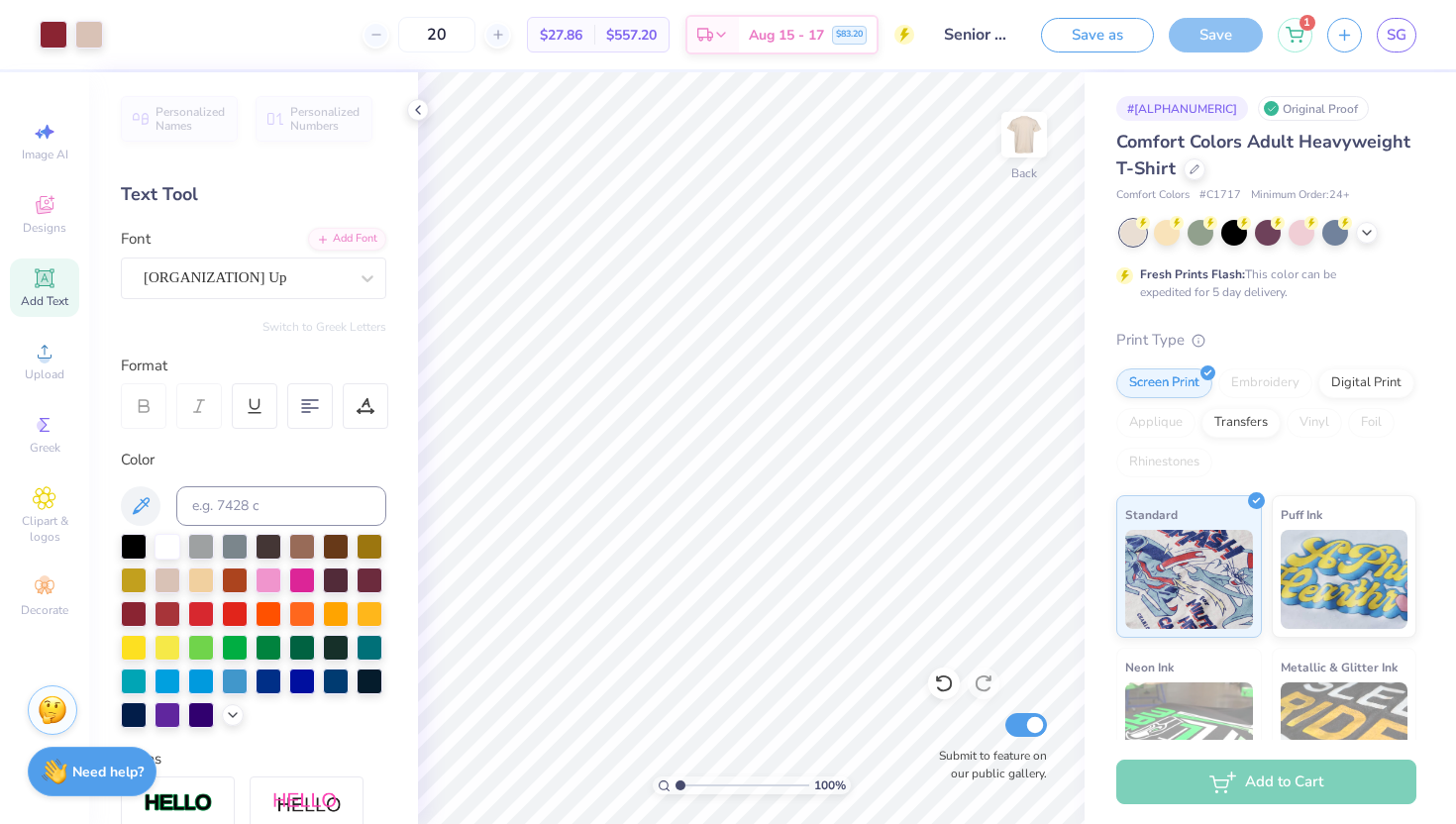 click on "20" at bounding box center (437, 35) 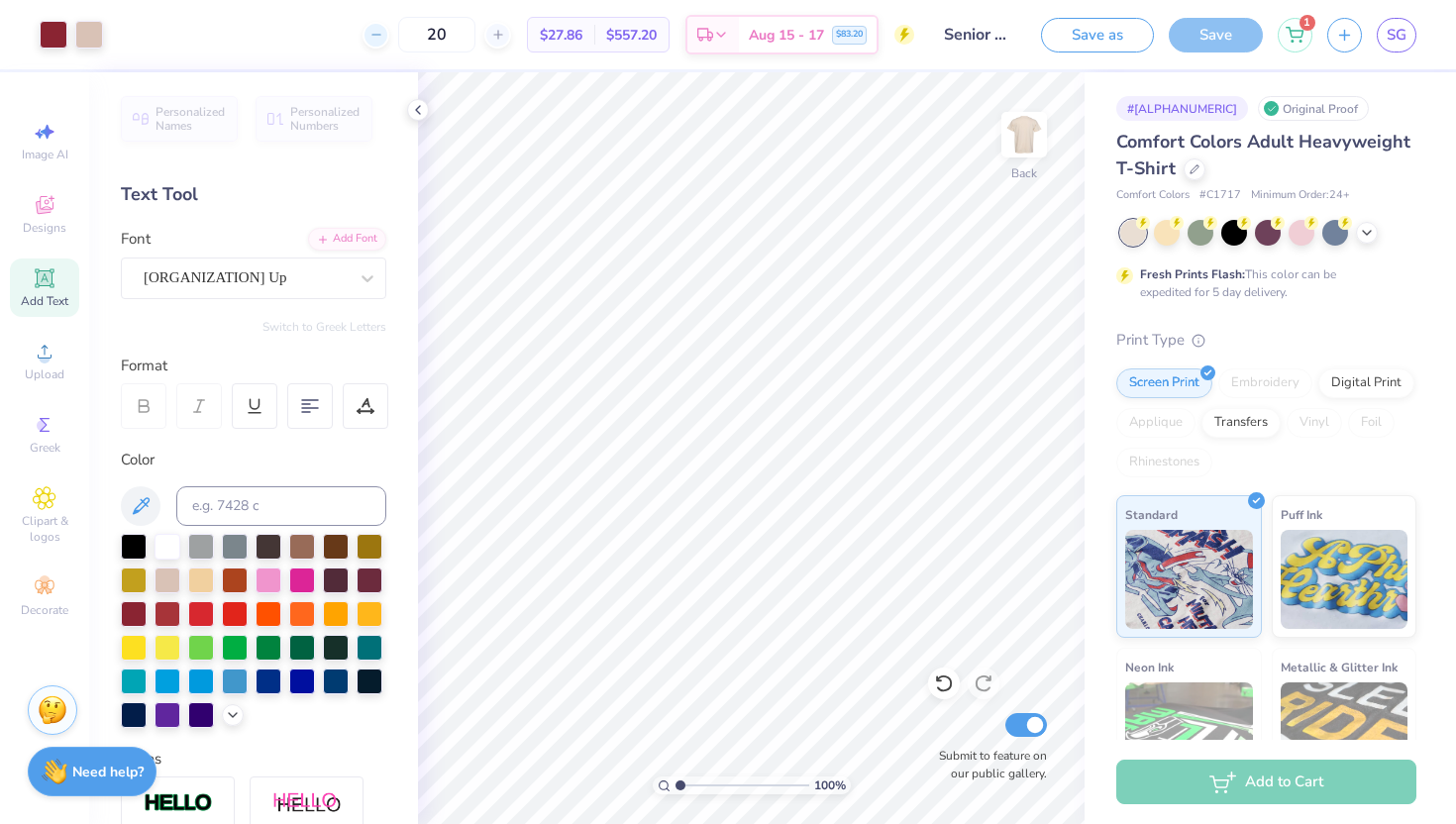 click at bounding box center (375, 35) 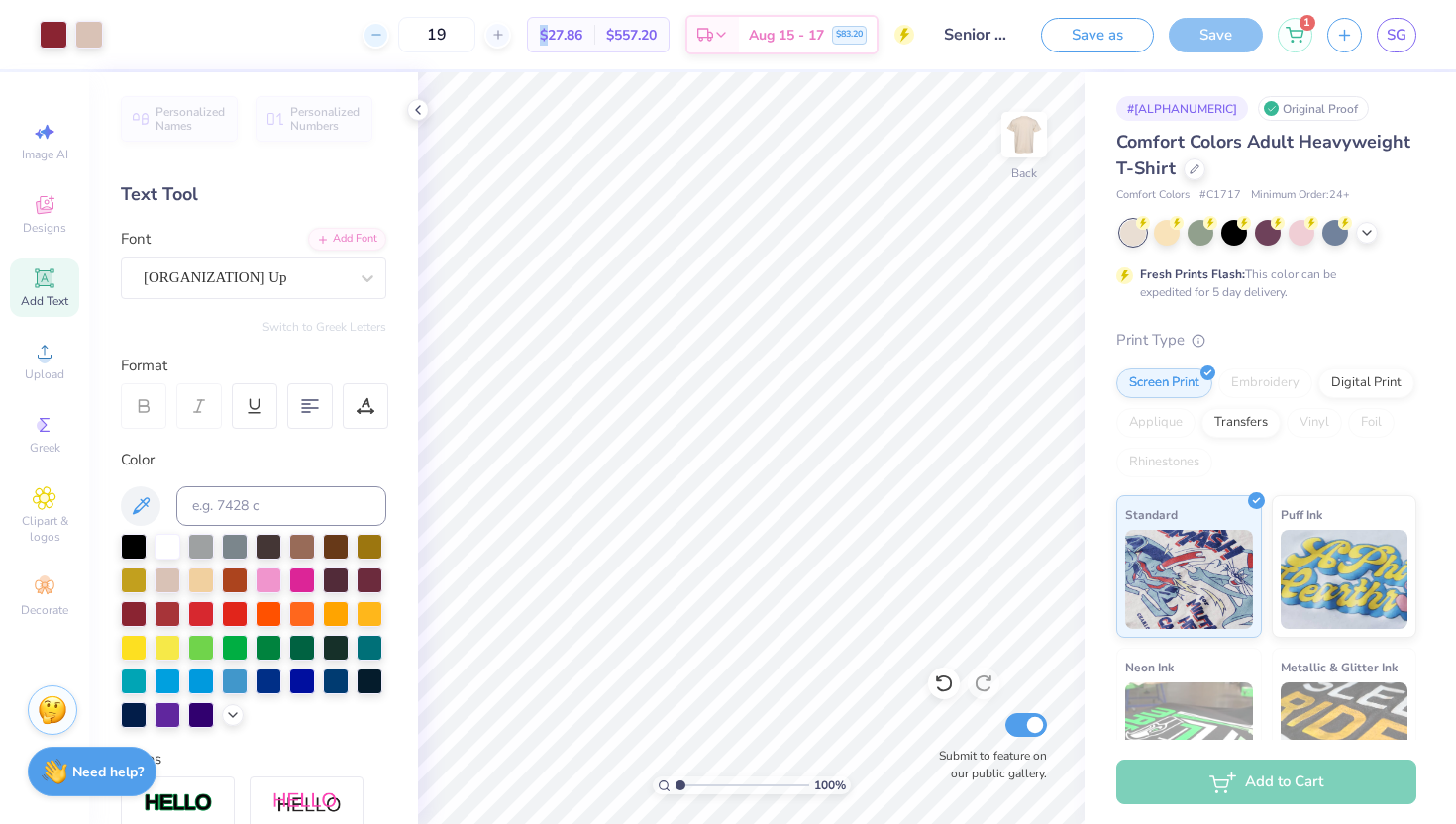 click at bounding box center [375, 35] 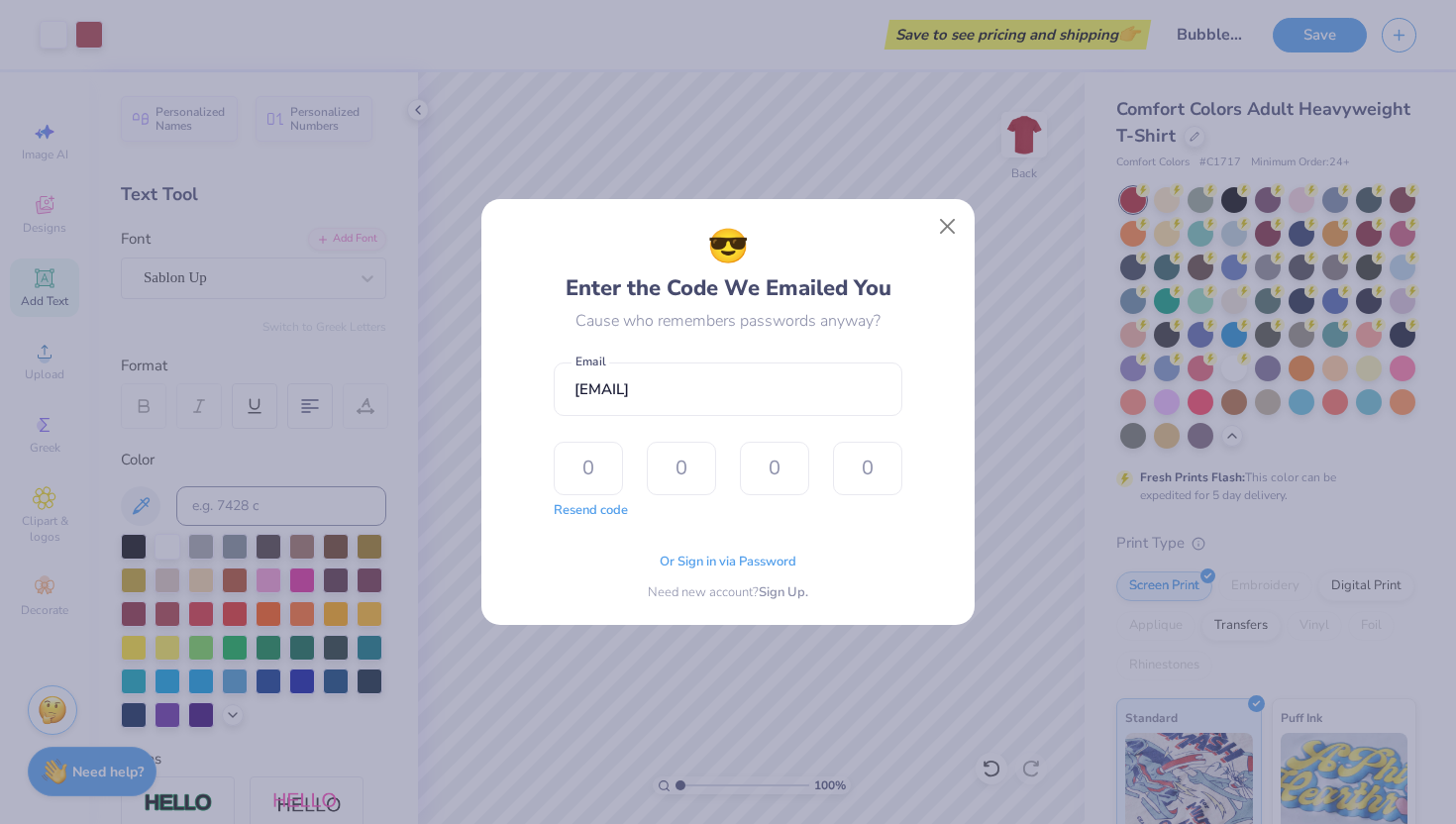 scroll, scrollTop: 0, scrollLeft: 0, axis: both 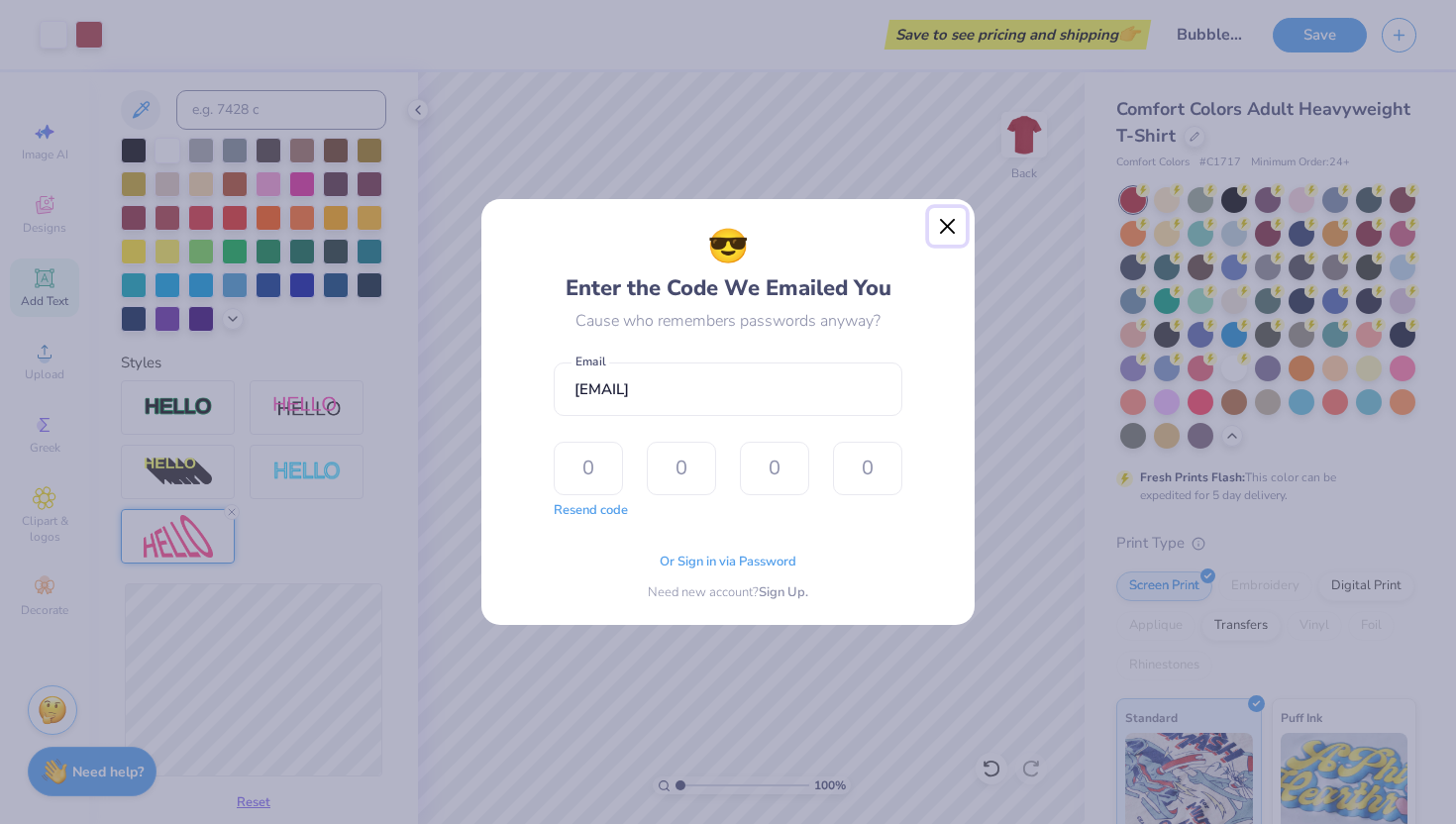 click at bounding box center [948, 227] 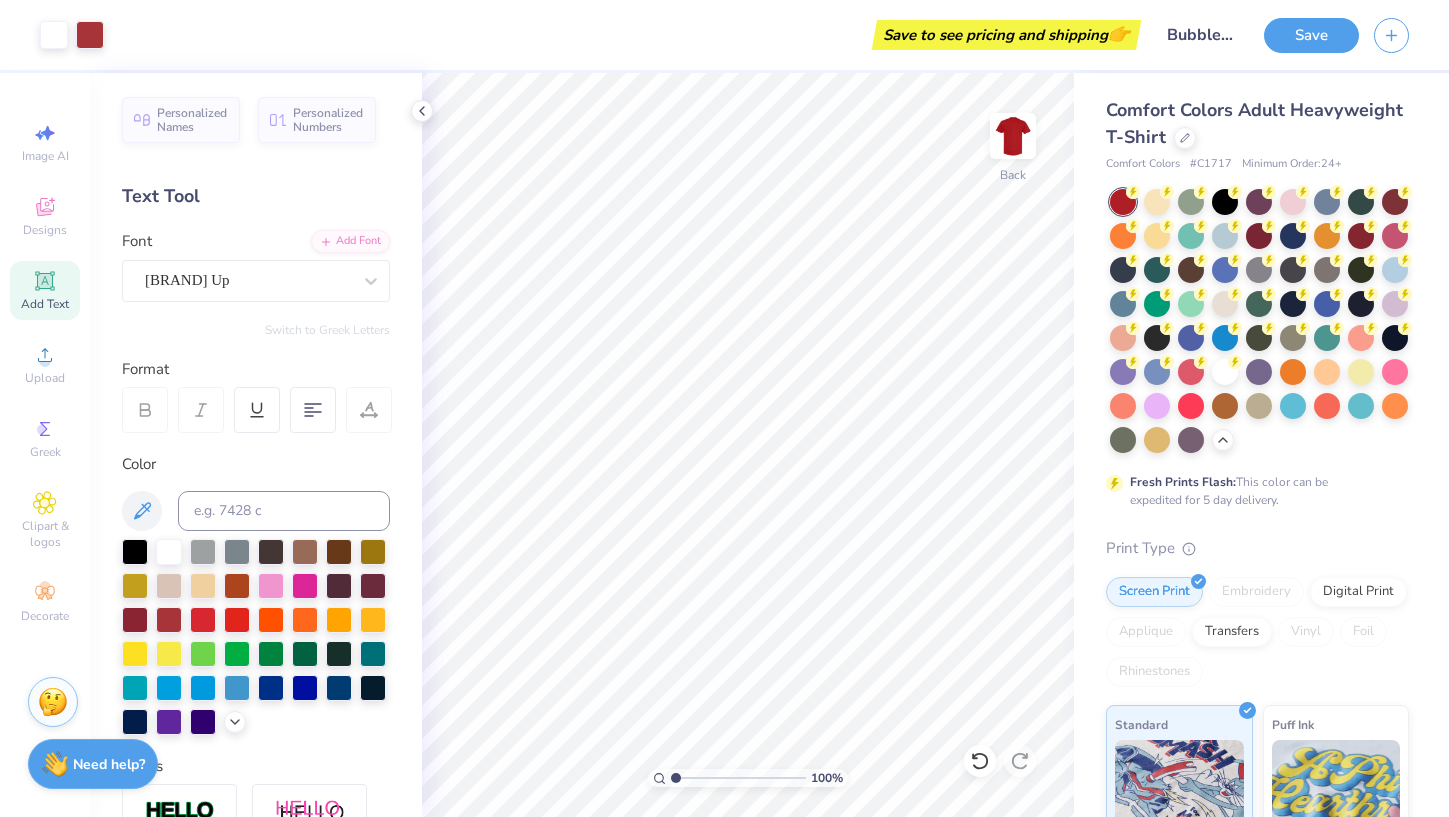 scroll, scrollTop: 0, scrollLeft: 0, axis: both 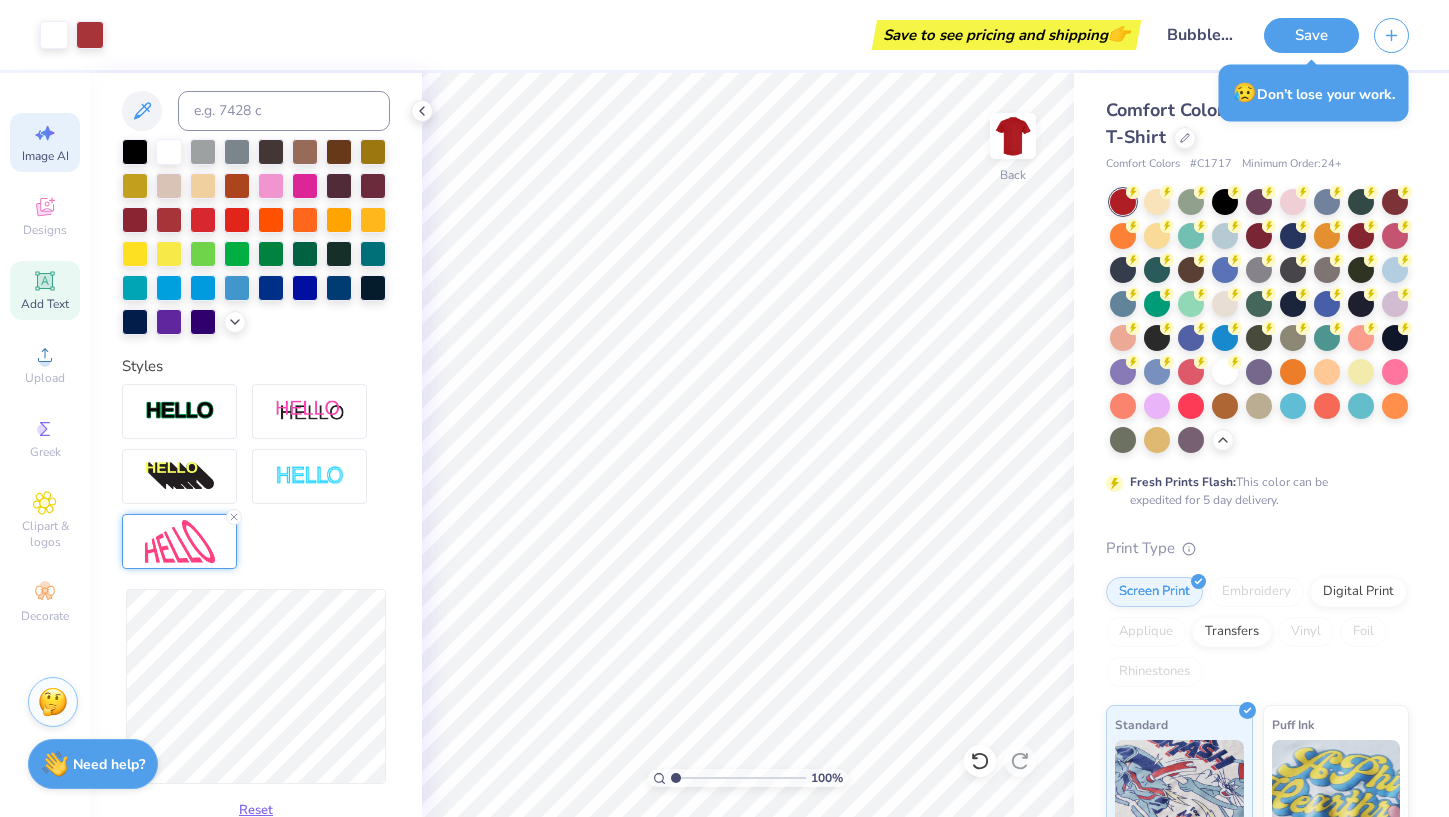 click on "Image AI" at bounding box center (45, 156) 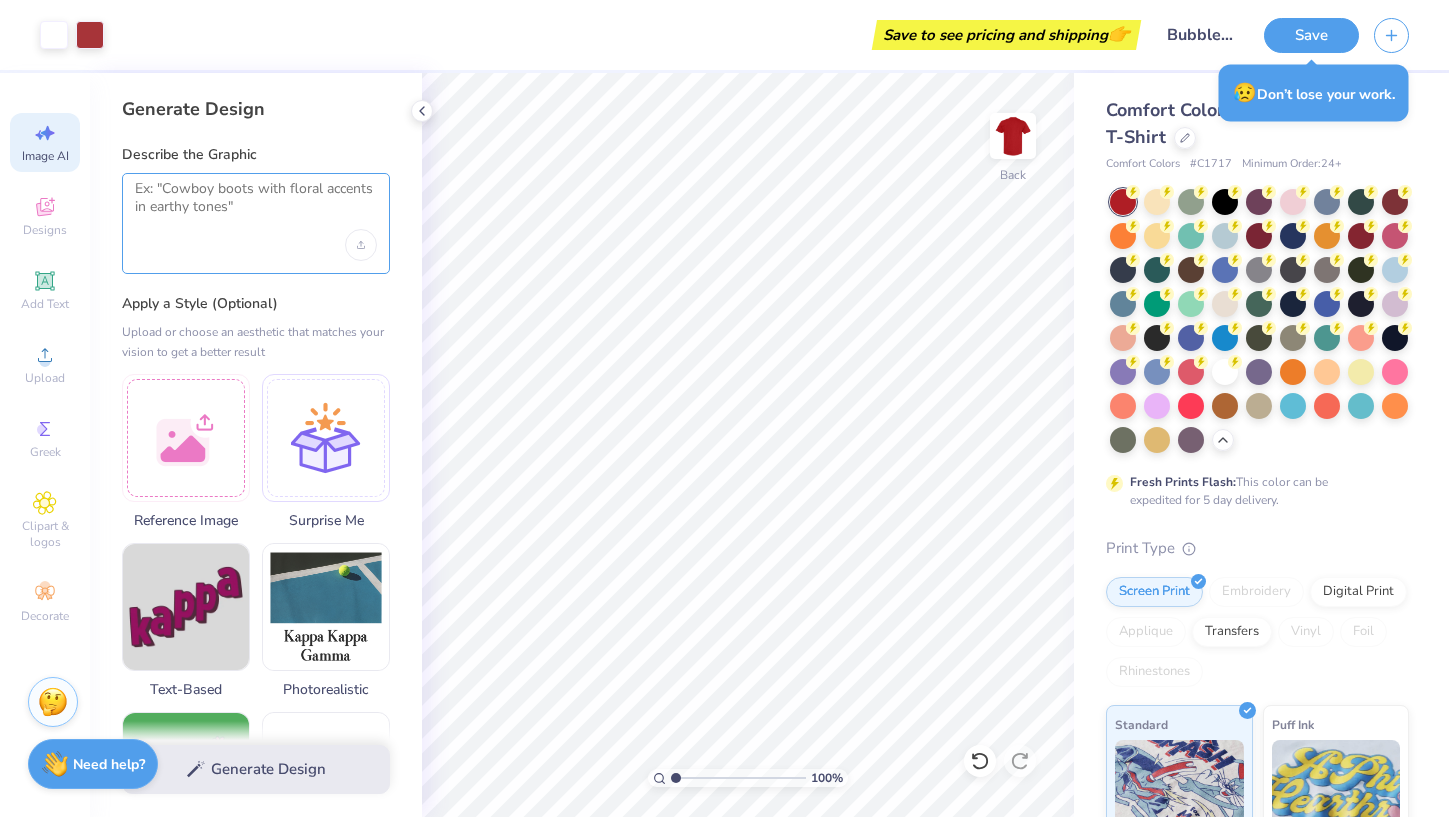 click at bounding box center [256, 205] 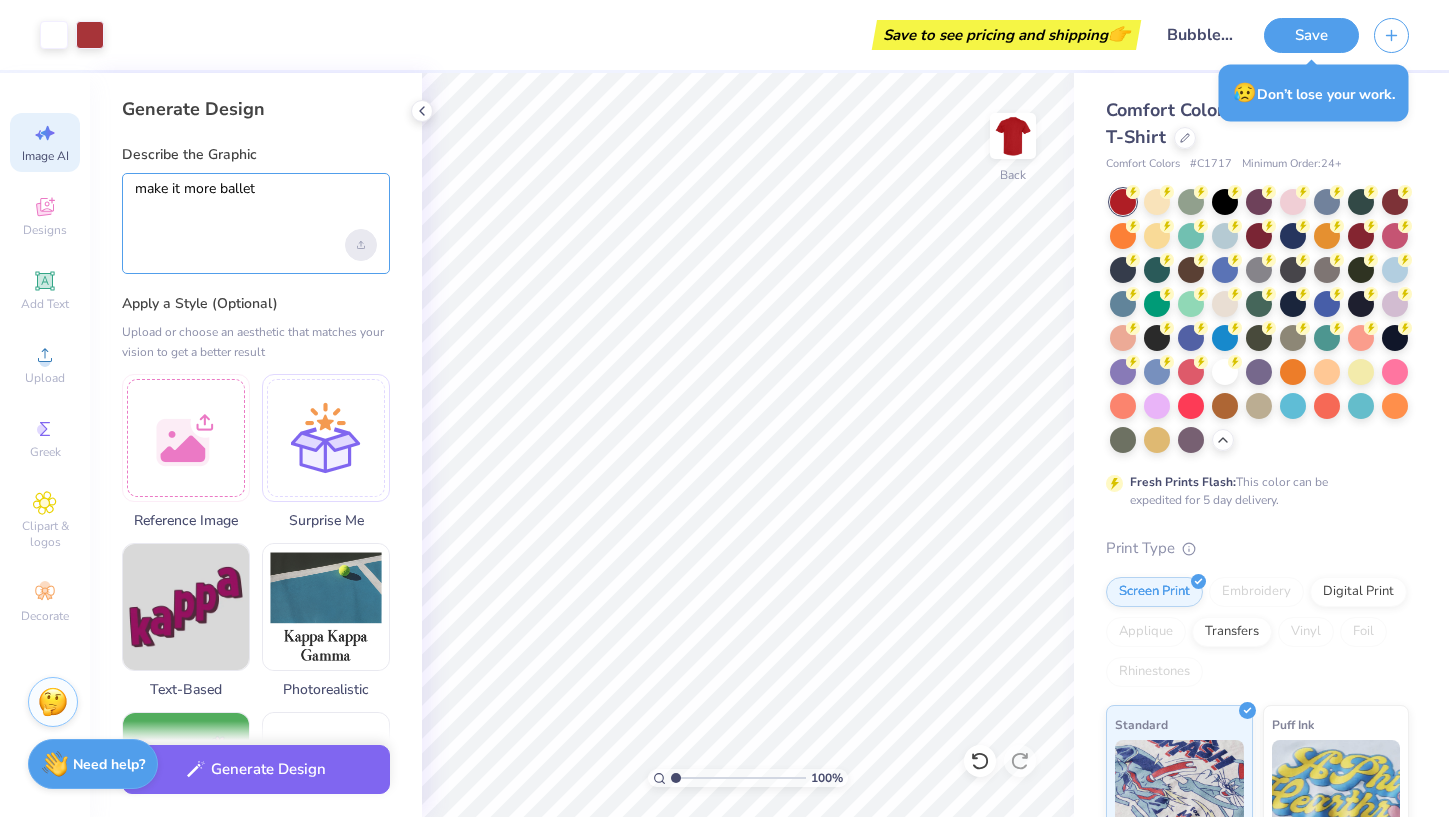 type on "make it more ballet" 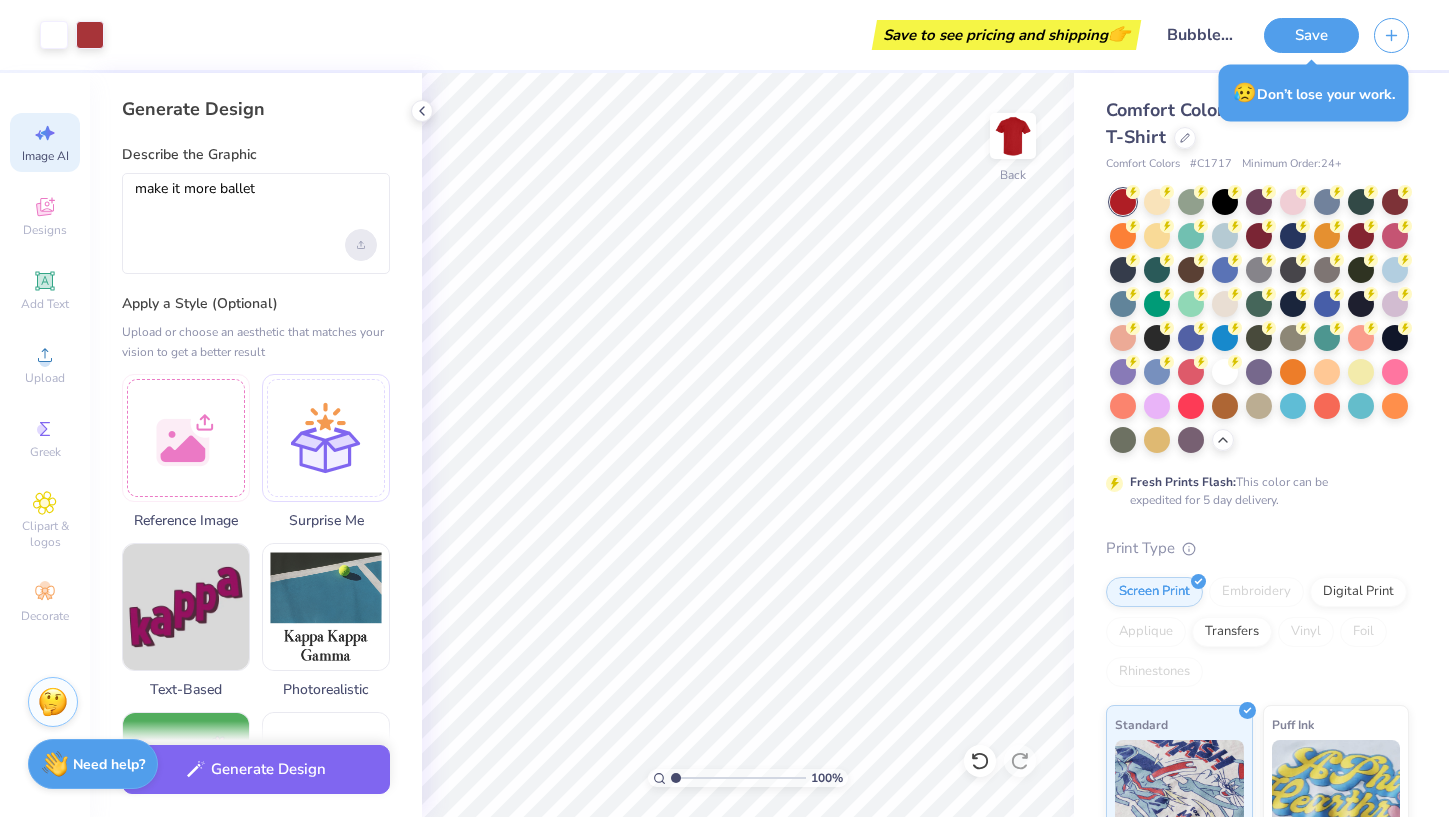 click at bounding box center [361, 245] 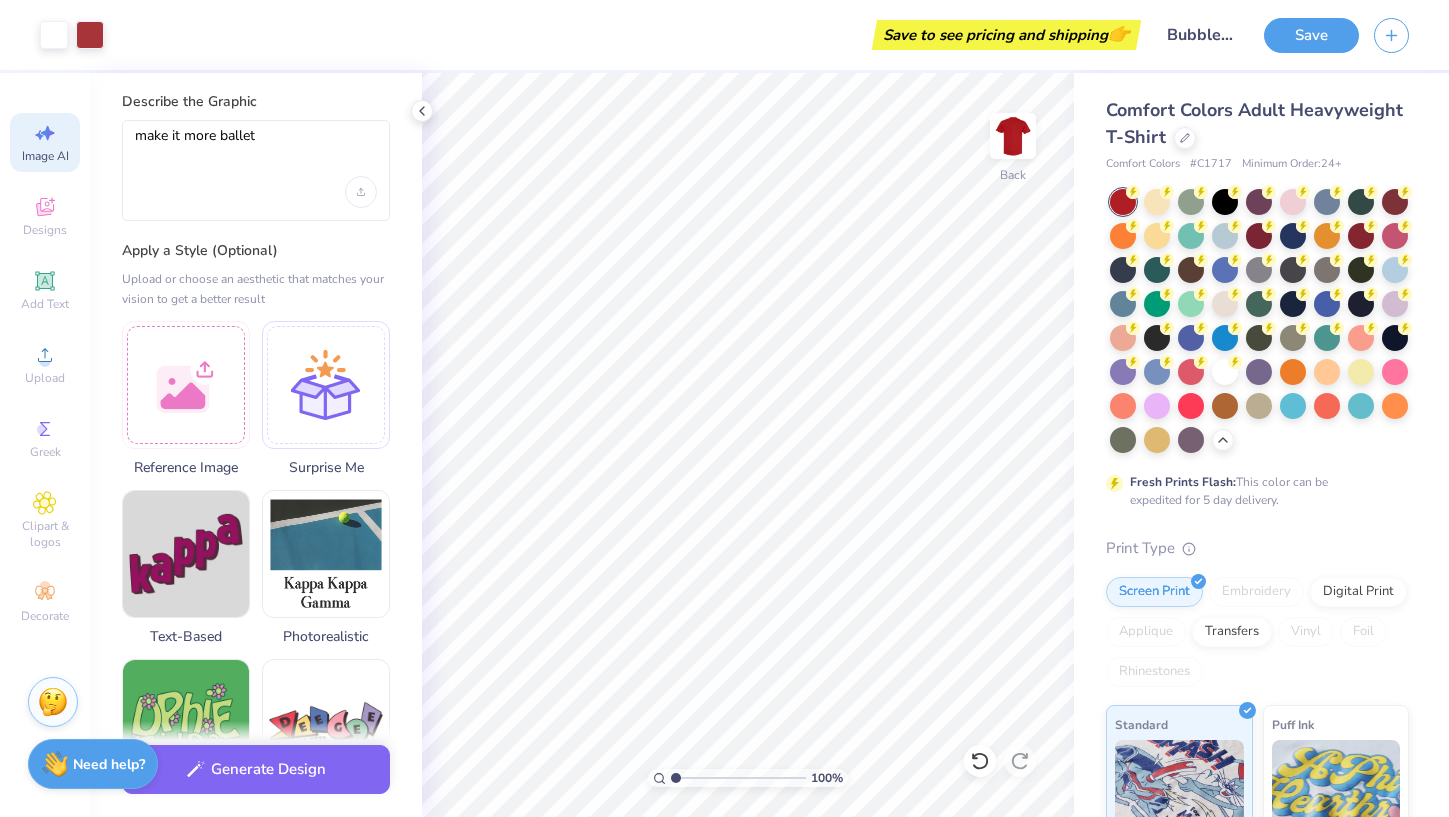 scroll, scrollTop: 0, scrollLeft: 0, axis: both 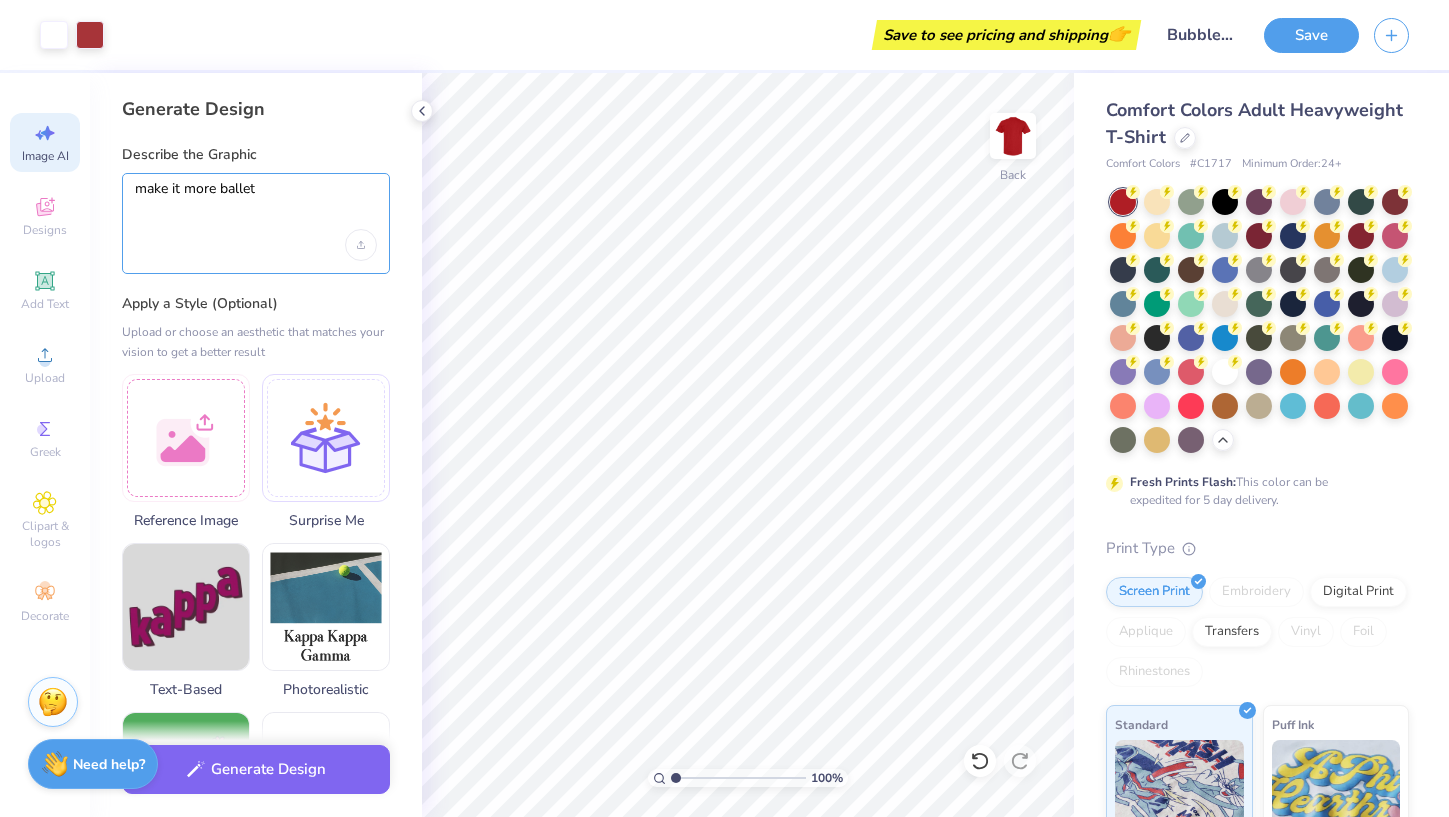 click on "make it more ballet" at bounding box center (256, 205) 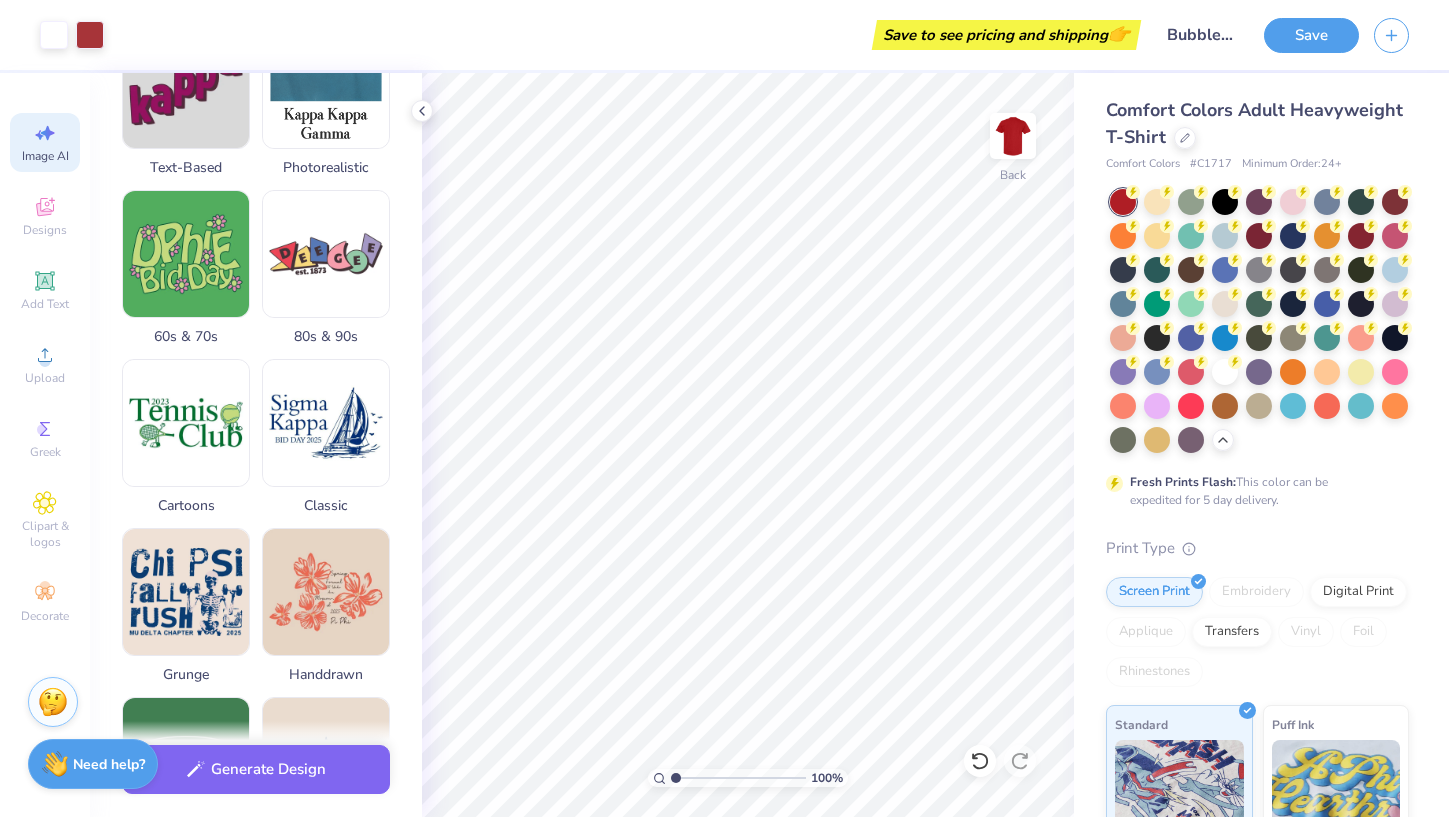scroll, scrollTop: 678, scrollLeft: 0, axis: vertical 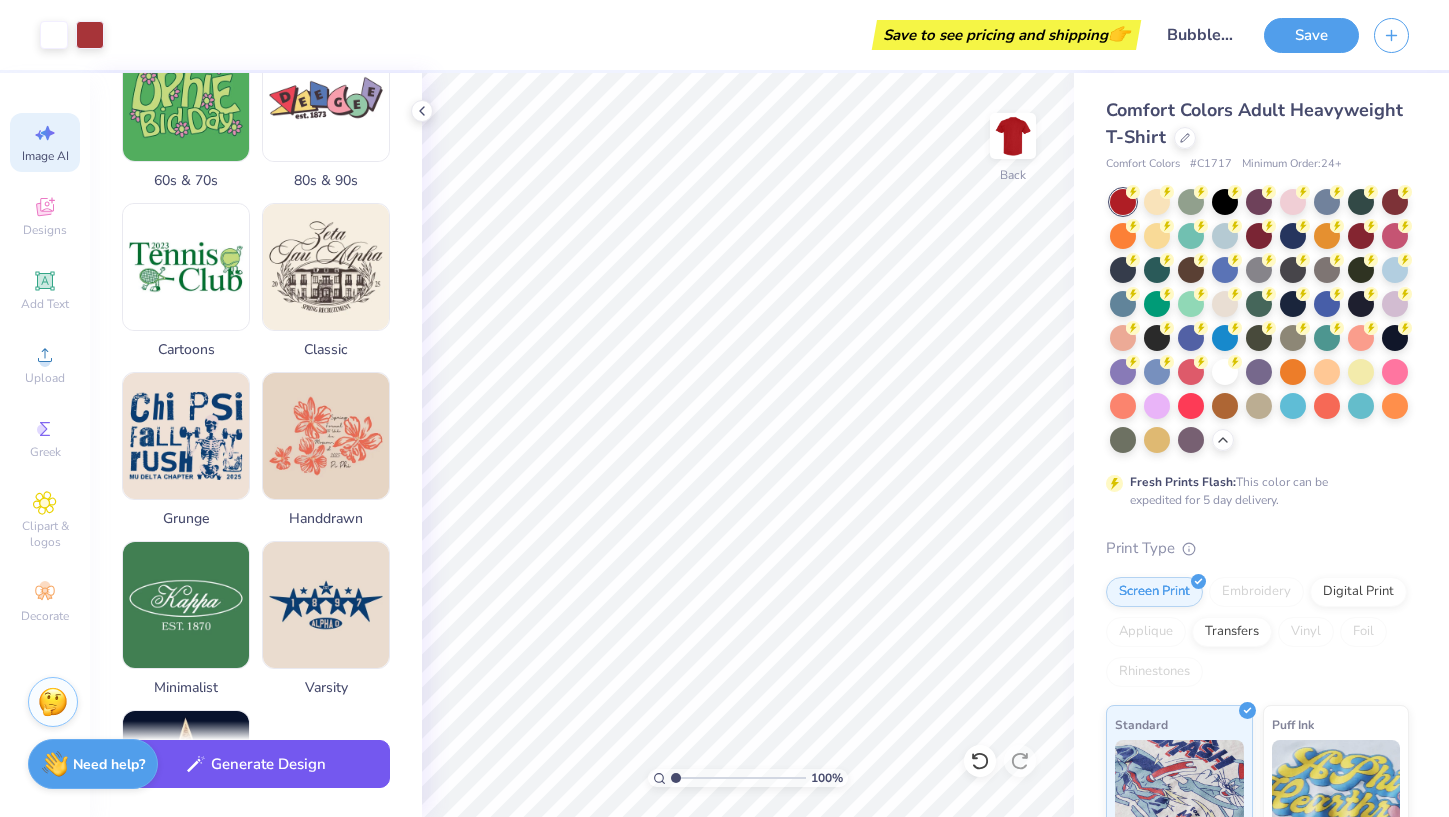 click on "Generate Design" at bounding box center (256, 764) 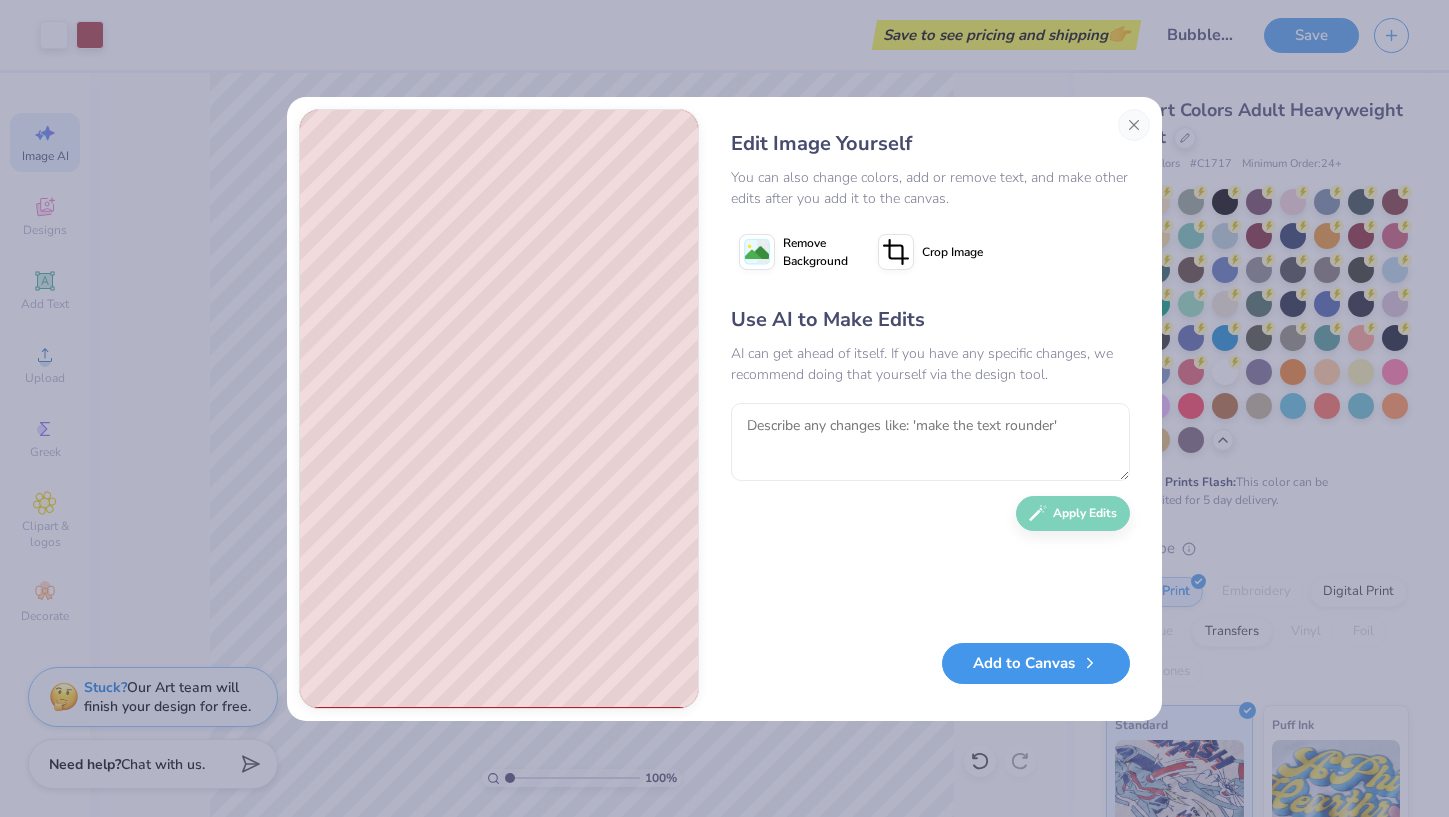 click on "Add to Canvas" at bounding box center (1036, 663) 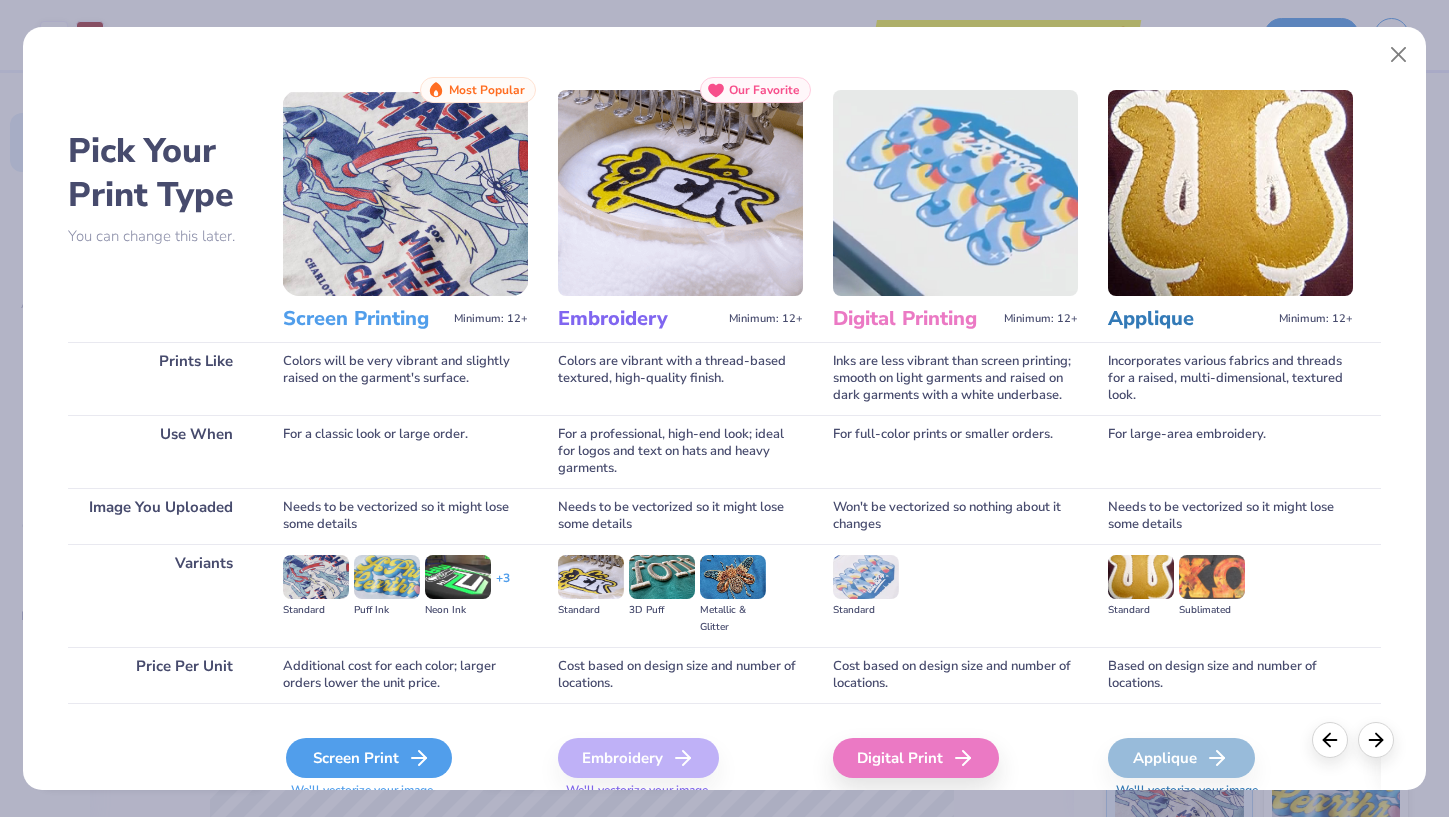 click 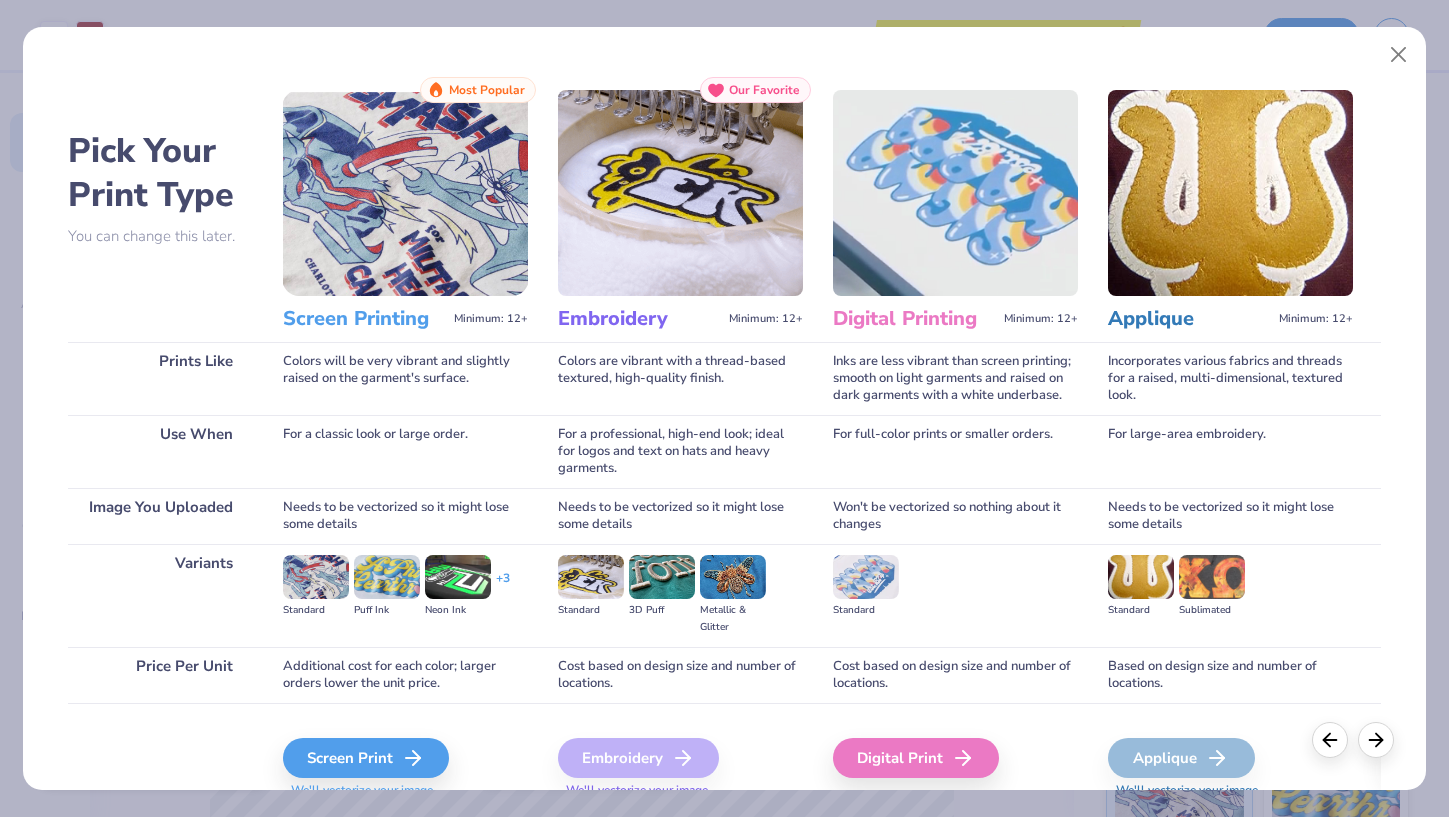 scroll, scrollTop: 80, scrollLeft: 0, axis: vertical 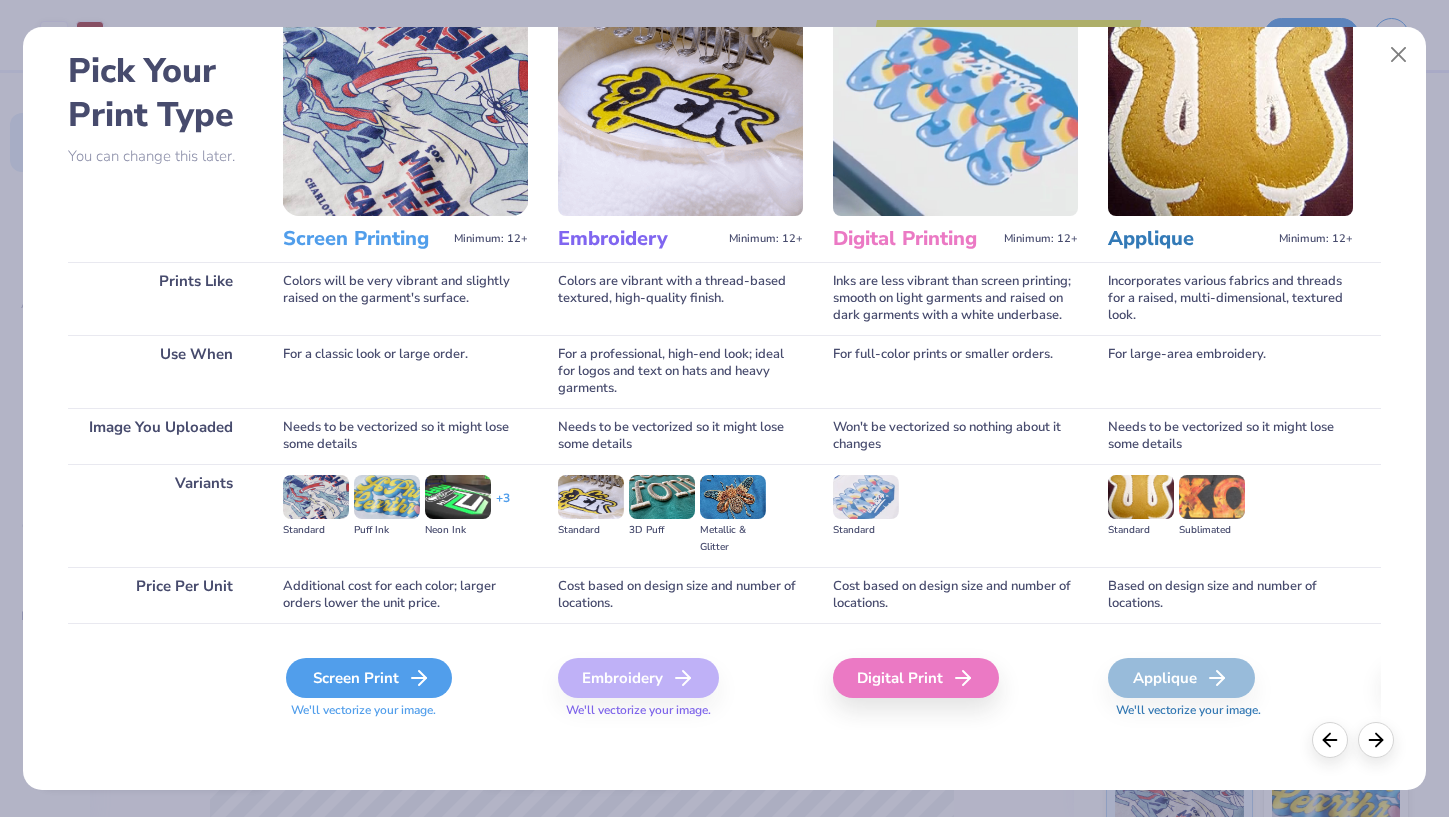 click on "Screen Print" at bounding box center (369, 678) 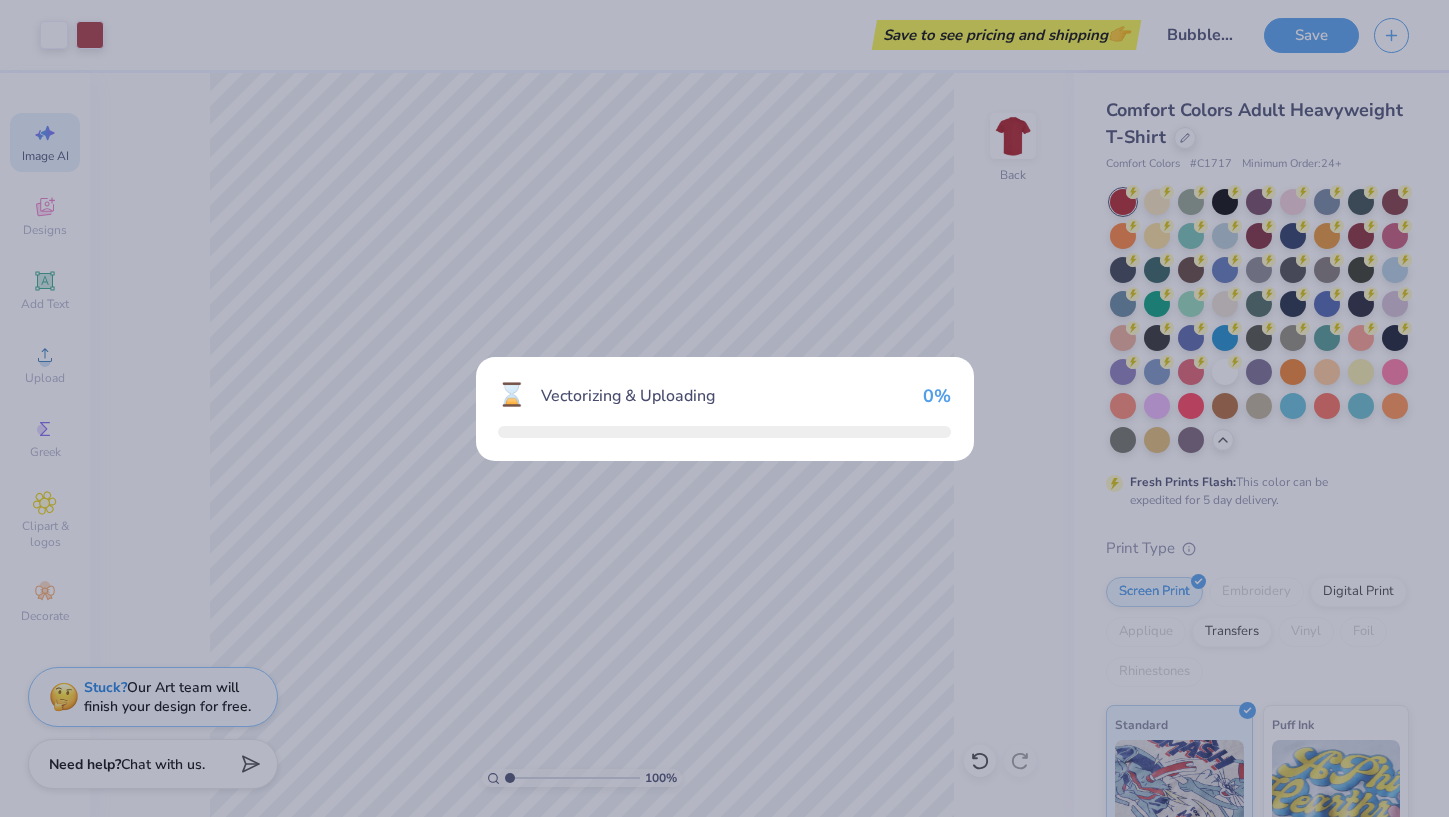 type 